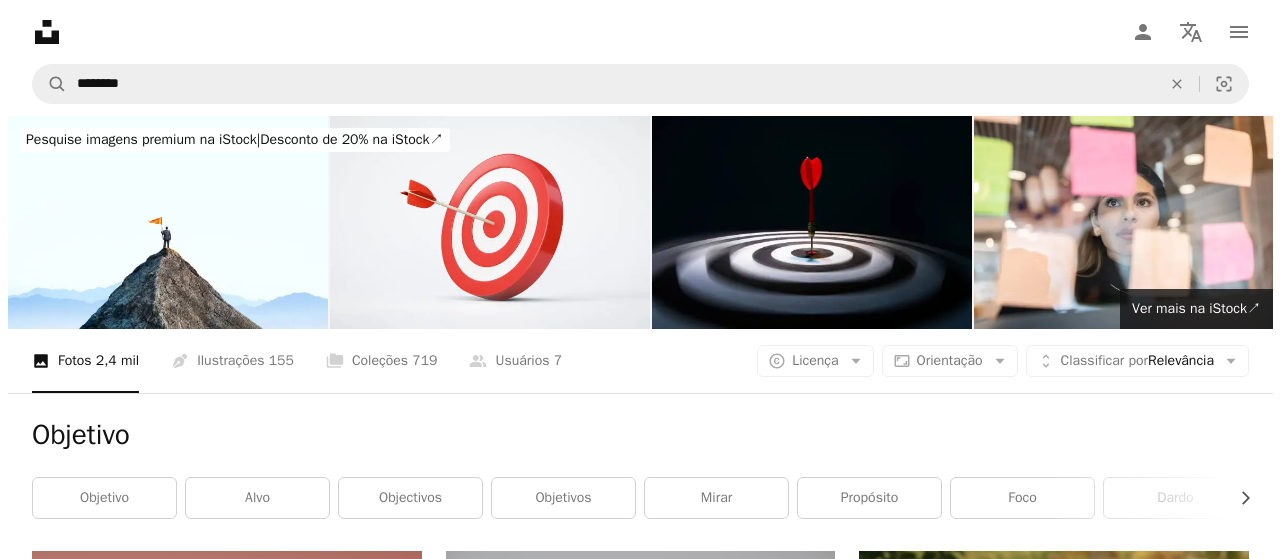 scroll, scrollTop: 9210, scrollLeft: 0, axis: vertical 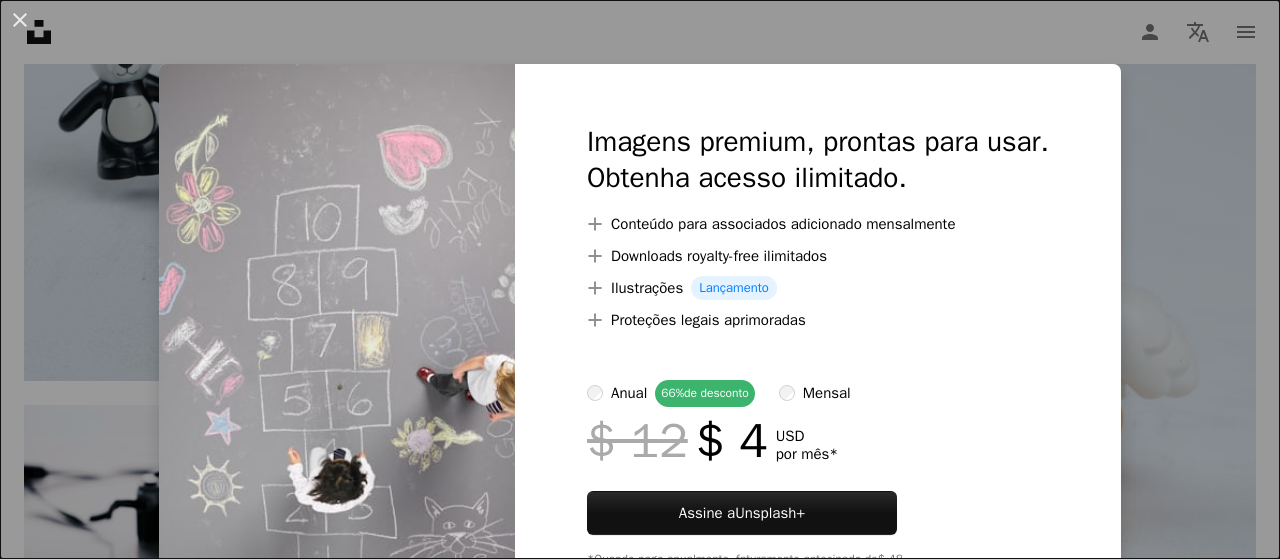 click on "An X shape Imagens premium, prontas para usar. Obtenha acesso ilimitado. A plus sign Conteúdo para associados adicionado mensalmente A plus sign Downloads royalty-free ilimitados A plus sign Ilustrações  Lançamento A plus sign Proteções legais aprimoradas anual 66%  de desconto mensal $ 12   $ 4 USD por mês * Assine a  Unsplash+ *Quando pago anualmente, faturamento antecipado de  $ 48 Mais impostos aplicáveis. Renovação automática. Cancele quando quiser." at bounding box center (640, 279) 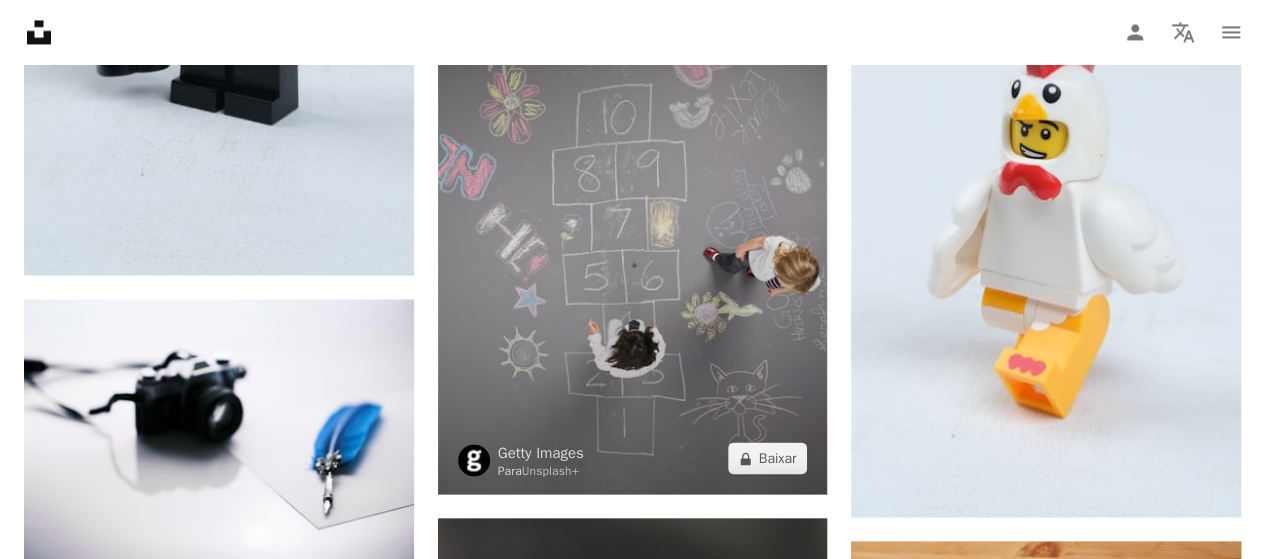 click at bounding box center (633, 234) 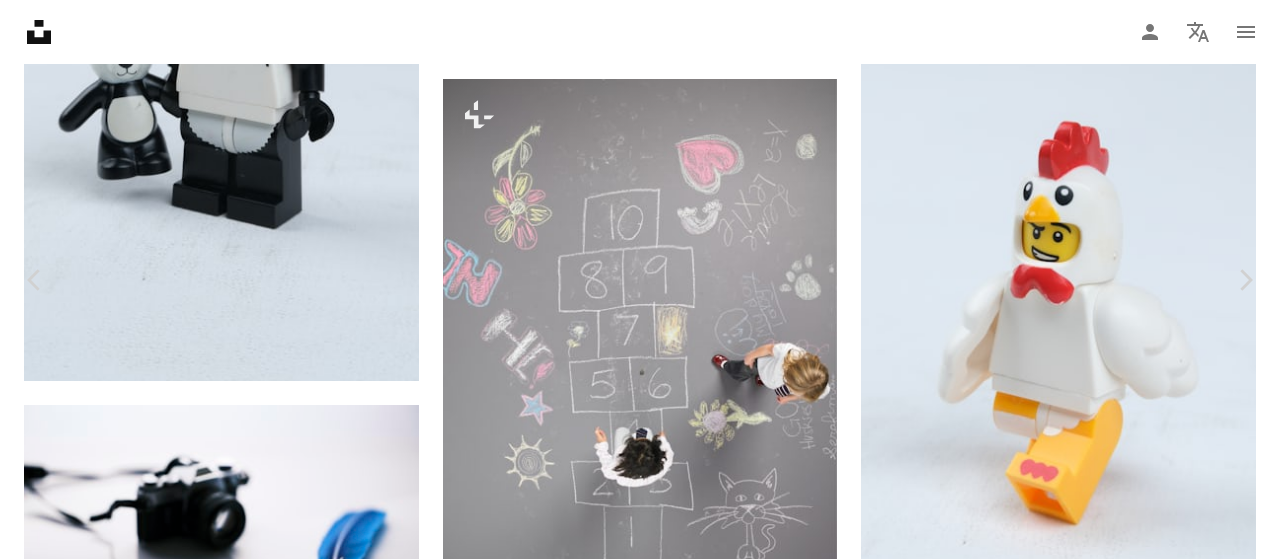 scroll, scrollTop: 489, scrollLeft: 0, axis: vertical 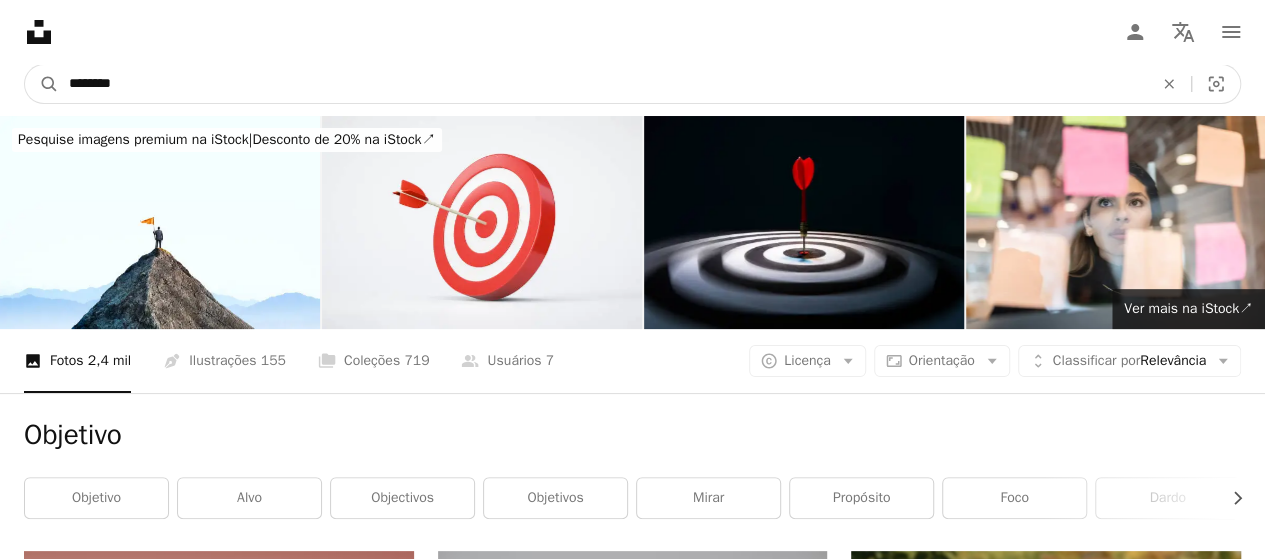 drag, startPoint x: 505, startPoint y: 85, endPoint x: 18, endPoint y: 111, distance: 487.69354 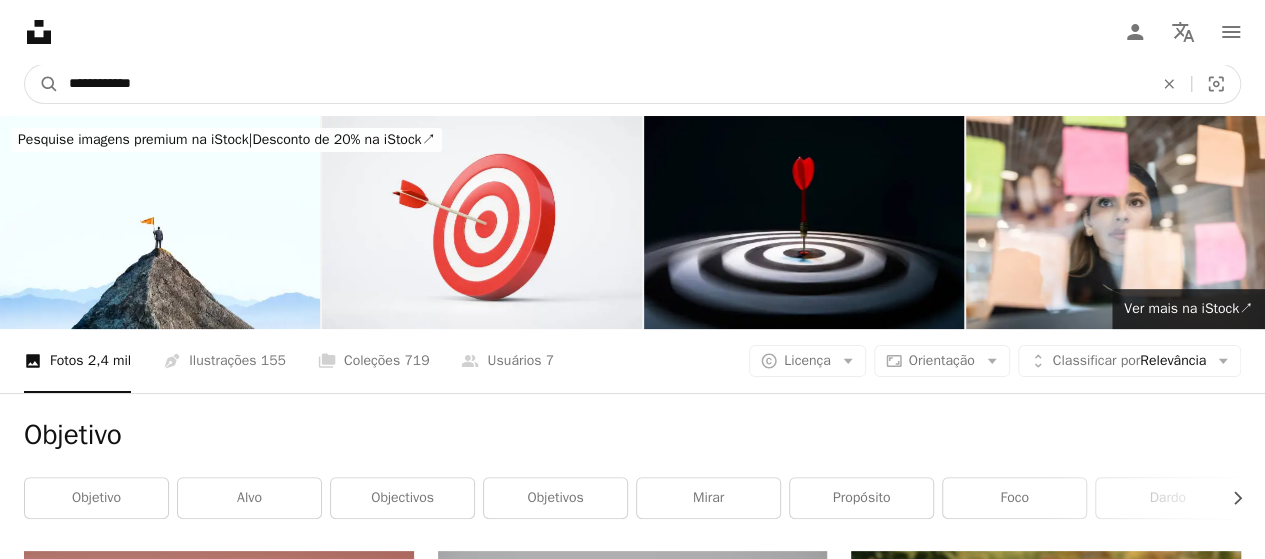 type on "**********" 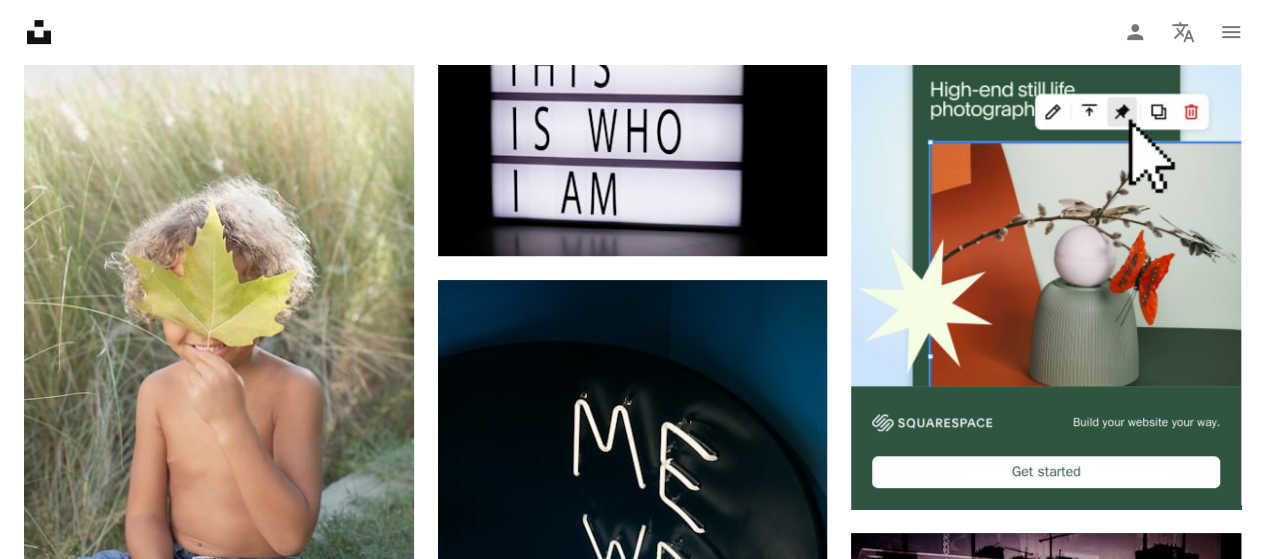 scroll, scrollTop: 597, scrollLeft: 0, axis: vertical 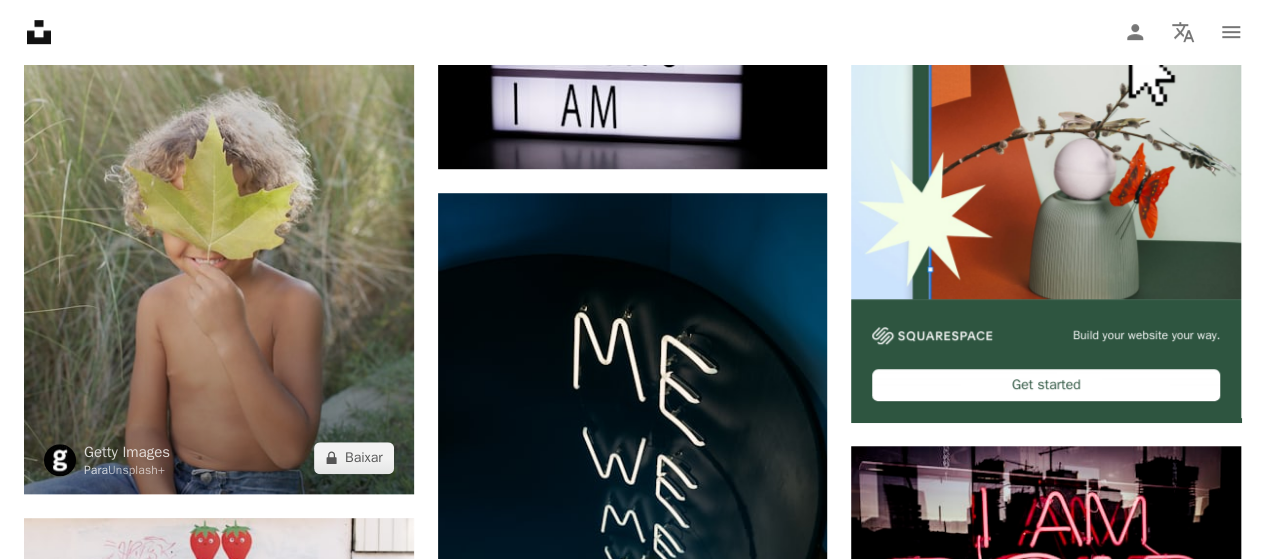 click at bounding box center (219, 201) 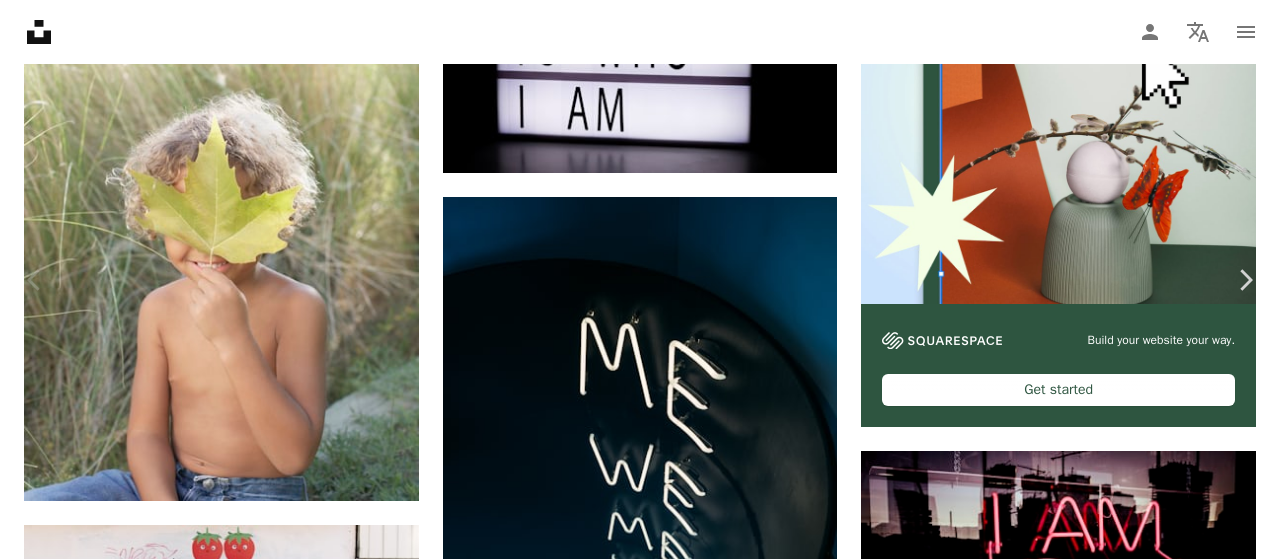 click on "An X shape Chevron left Chevron right Getty Images Para  Unsplash+ A heart A plus sign Editar imagem   Plus sign for Unsplash+ A lock   Baixar Zoom in A forward-right arrow Compartilhar More Actions Calendar outlined Publicada em  [DATE] Safety Com a  Licença da Unsplash+ fotografia Rapazes EUA fofo felicidade Bem-estar ensolarado cabelo cacheado infância sentado dia espaço de cópia estilo de vida sustentável recobrimento pessoas serenas cena tranquila Imagens de domínio público Desta série Plus sign for Unsplash+ Plus sign for Unsplash+ Plus sign for Unsplash+ Imagens relacionadas Plus sign for Unsplash+ A heart A plus sign Getty Images Para  Unsplash+ A lock   Baixar Plus sign for Unsplash+ A heart A plus sign Getty Images Para  Unsplash+ A lock   Baixar Plus sign for Unsplash+ A heart A plus sign Getty Images Para  Unsplash+ A lock   Baixar Plus sign for Unsplash+ A heart A plus sign Getty Images Para  Unsplash+ A lock   Baixar Plus sign for Unsplash+ A heart A plus sign Para  A lock" at bounding box center (640, 4348) 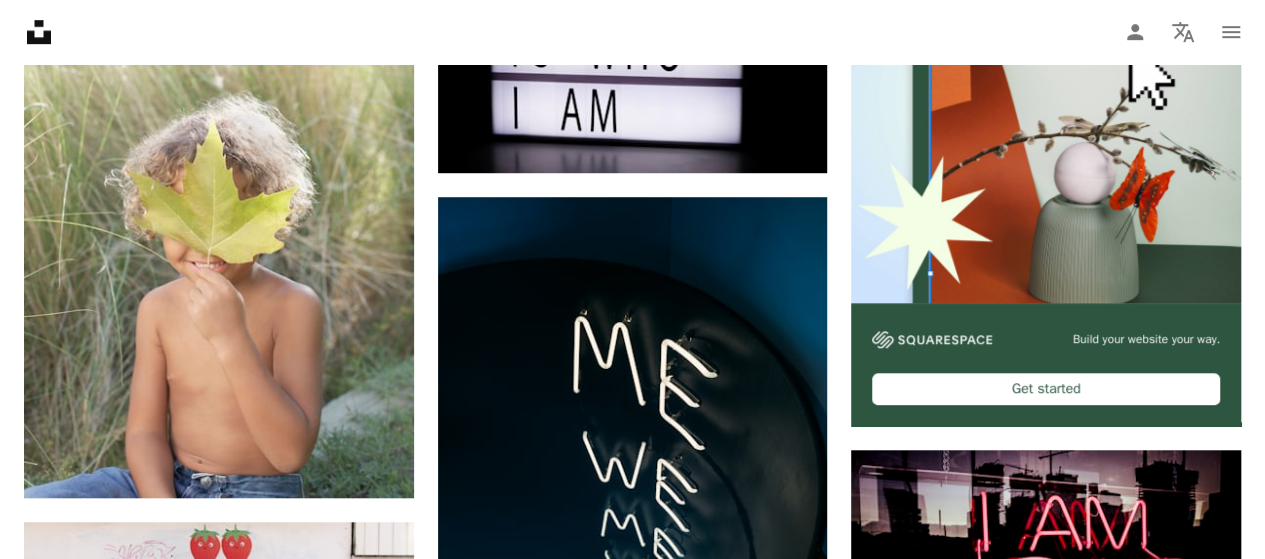 scroll, scrollTop: 0, scrollLeft: 0, axis: both 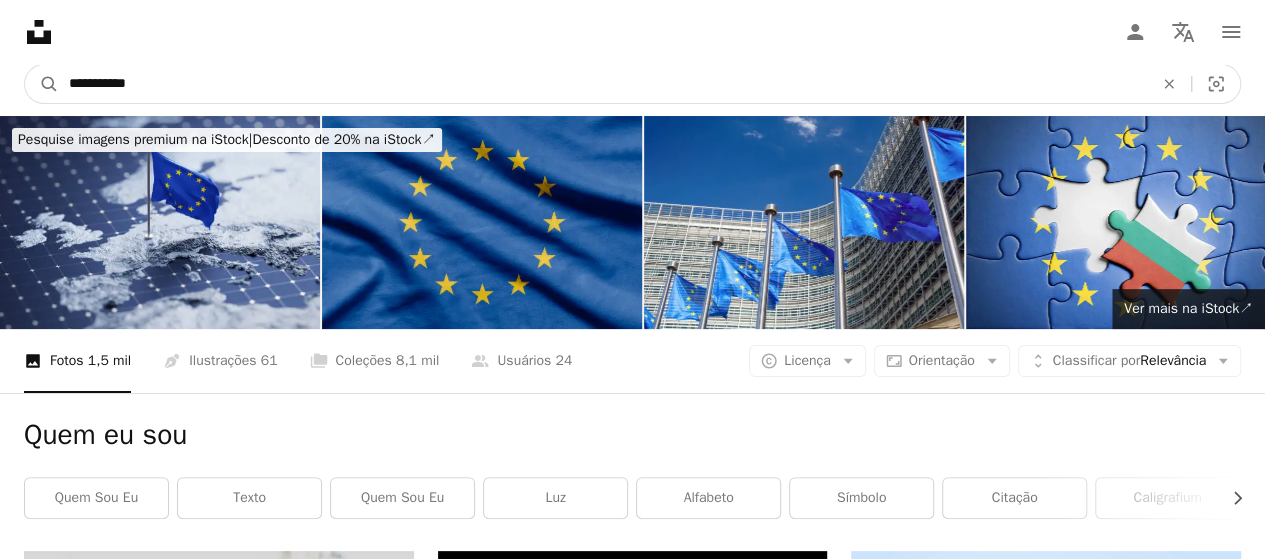 click on "**********" at bounding box center (603, 84) 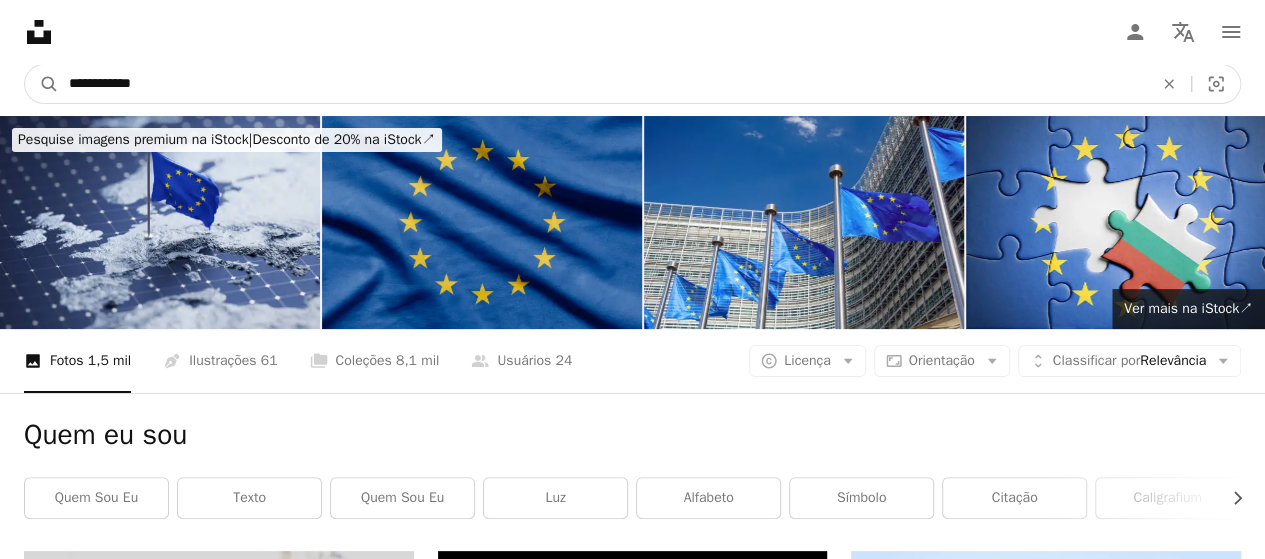 type on "**********" 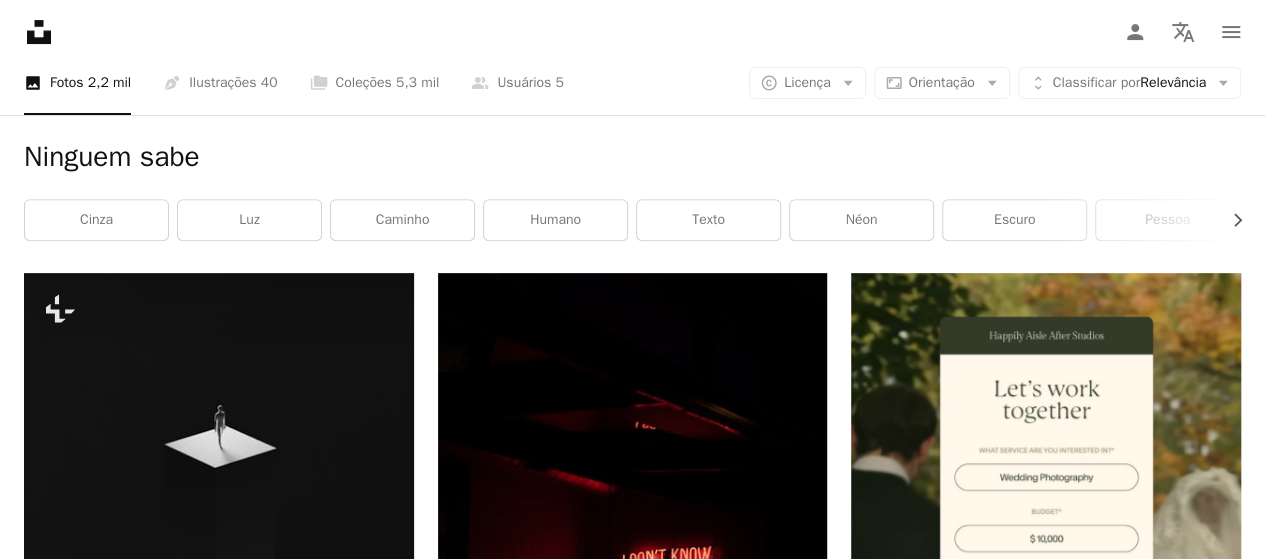 scroll, scrollTop: 0, scrollLeft: 0, axis: both 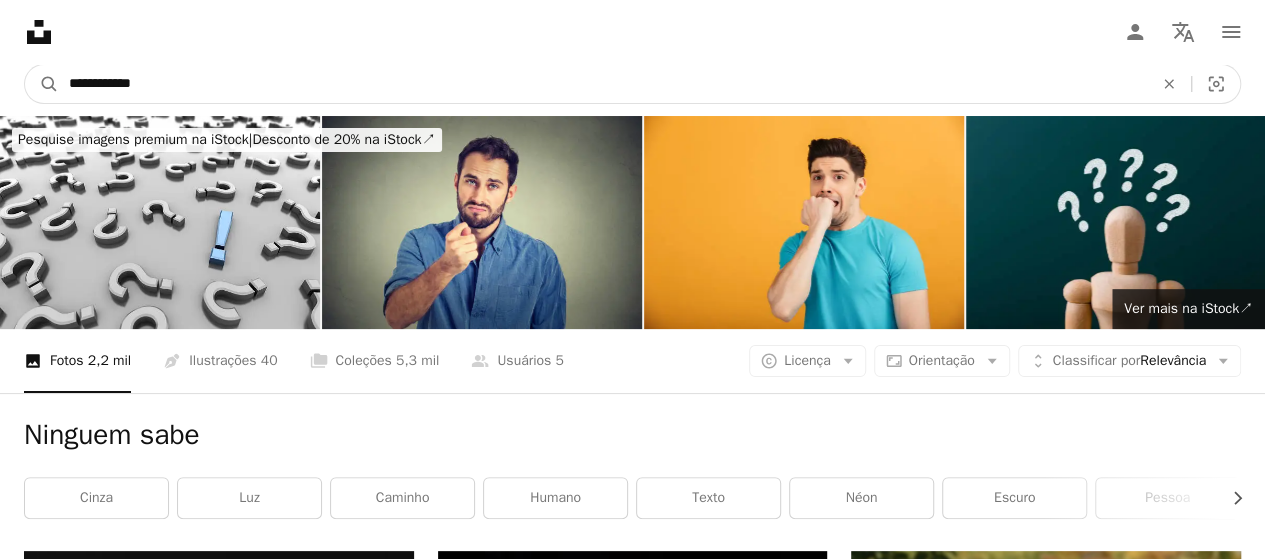click on "**********" at bounding box center (603, 84) 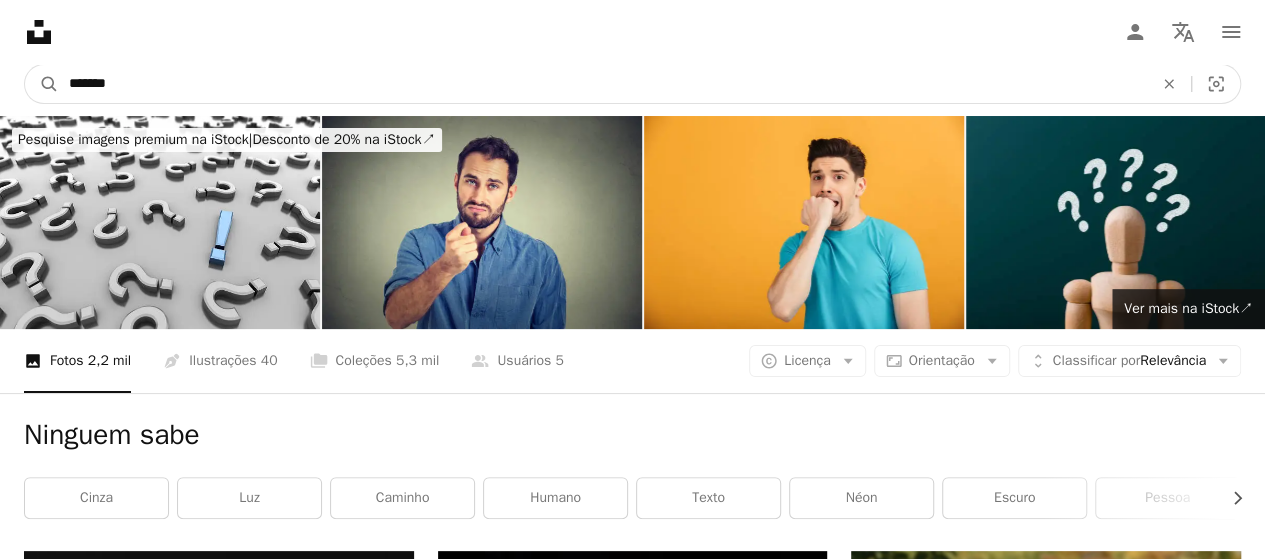 type on "*******" 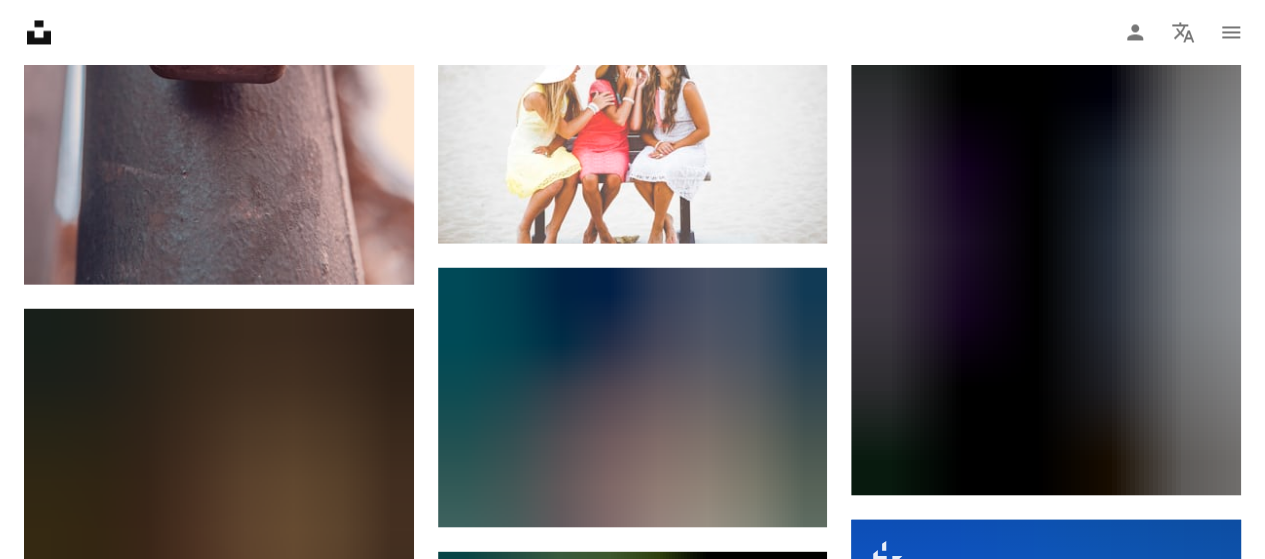 scroll, scrollTop: 1716, scrollLeft: 0, axis: vertical 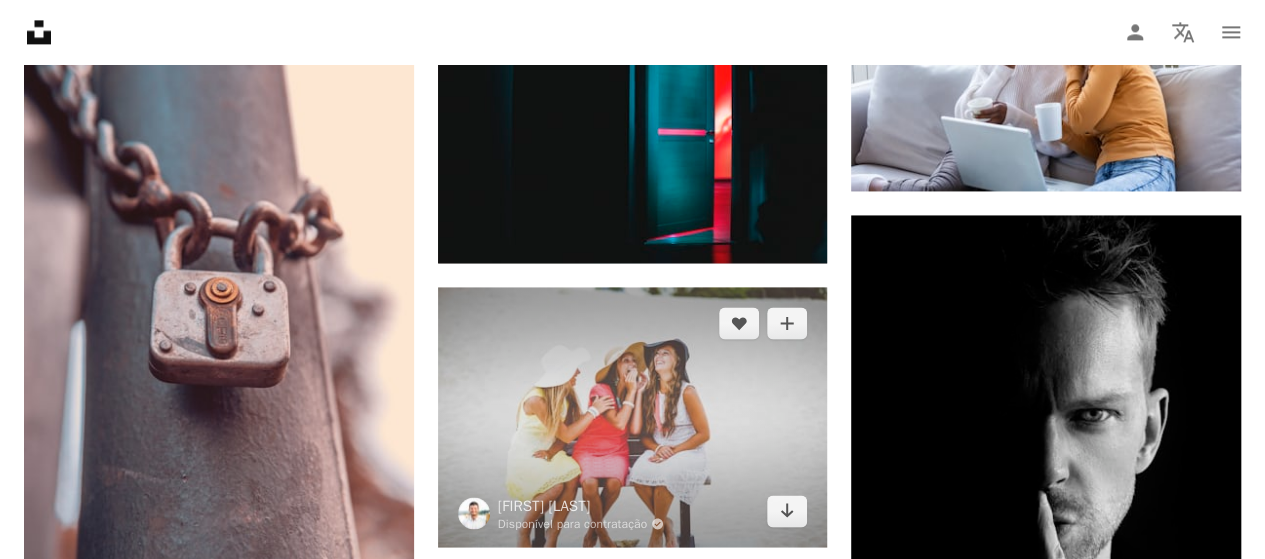 click at bounding box center [633, 417] 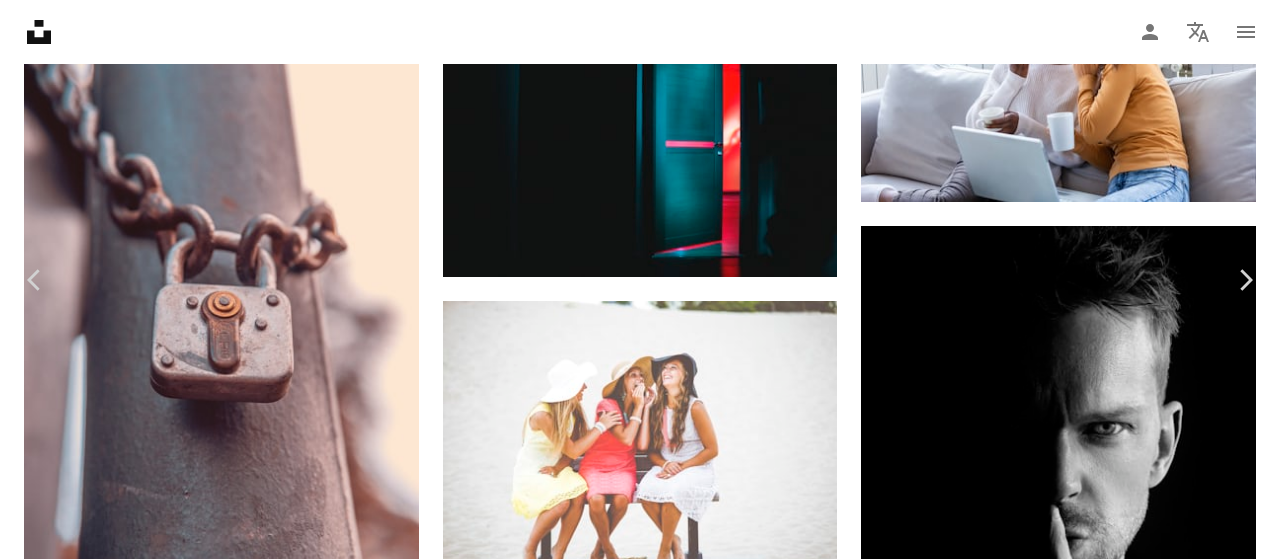 click on "An X shape Chevron left Chevron right Ben White Disponível para contratação A checkmark inside of a circle A heart A plus sign Editar imagem   Plus sign for Unsplash+ Baixar gratuitamente Chevron down Zoom in Visualizações 48.619.665 Downloads 159.676 Destaque em Fotos A forward-right arrow Compartilhar Info icon Informações More Actions Calendar outlined Publicada em  [DATE] Camera NIKON CORPORATION, NIKON D610 Safety Uso gratuito sob a  Licença da Unsplash praia mulher povo colorido feliz areia engraçado vestir falação alegria namorada chapéu Rindo segredo banco sentado Chapéus sentar loiro chapéu de sol Fundos de tela em HD Pesquise imagens premium relacionadas na iStock  |  Economize 20% com o código UNSPLASH20 Ver mais na iStock  ↗ Imagens relacionadas A heart A plus sign [FIRST] [LAST] Disponível para contratação A checkmark inside of a circle Arrow pointing down A heart A plus sign Photographe EVJF GREG Arrow pointing down A heart A plus sign [FIRST] [LAST] A heart A heart" at bounding box center [640, 3519] 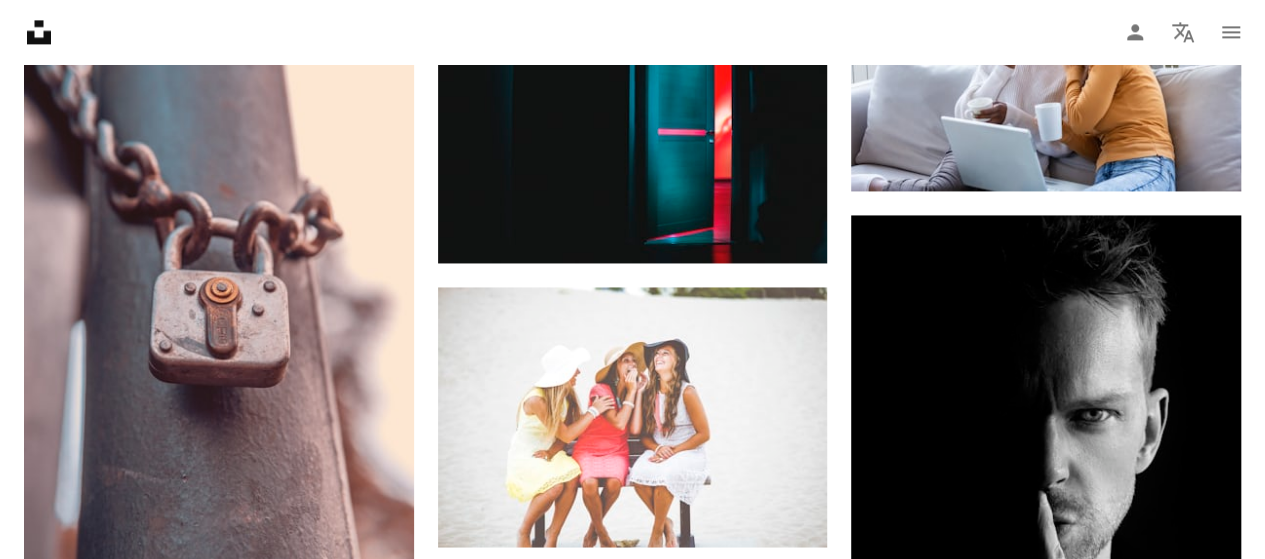 scroll, scrollTop: 0, scrollLeft: 0, axis: both 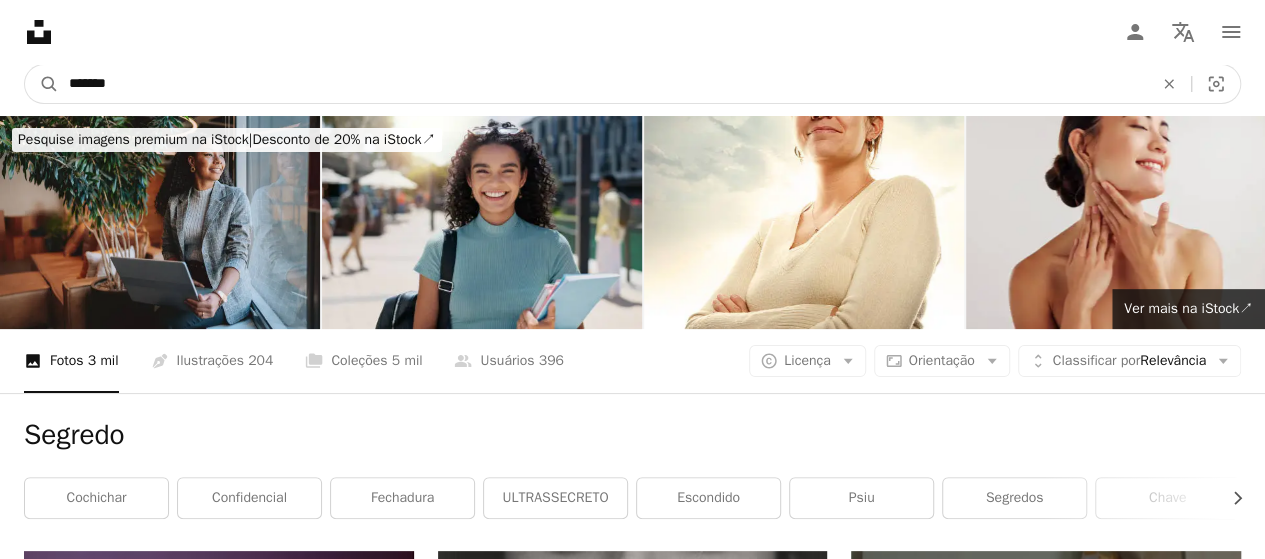 click on "*******" at bounding box center [603, 84] 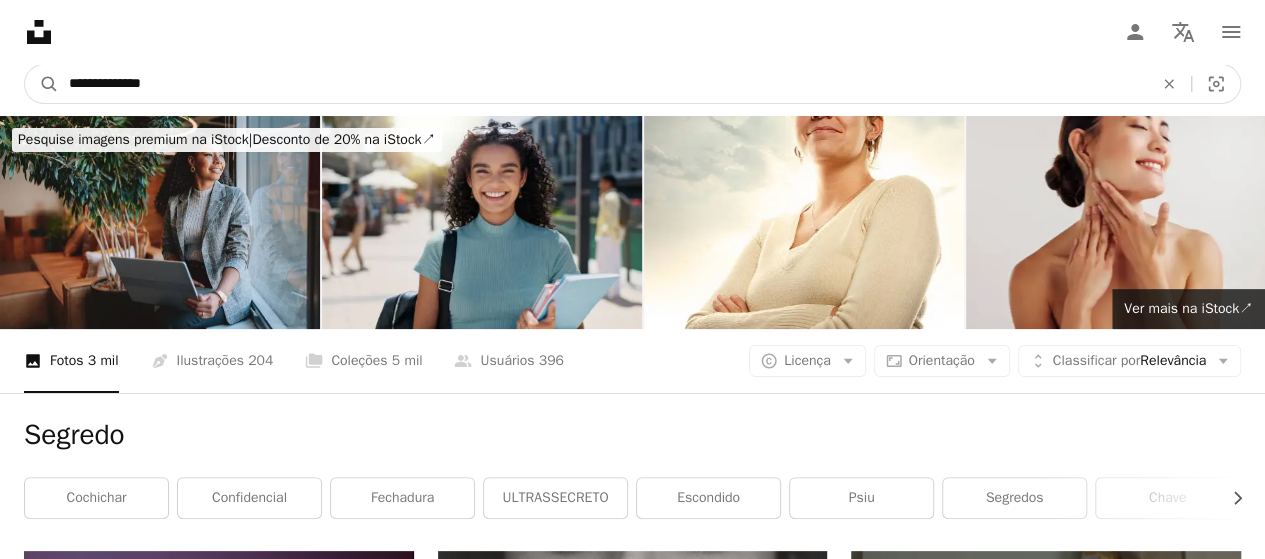 type on "**********" 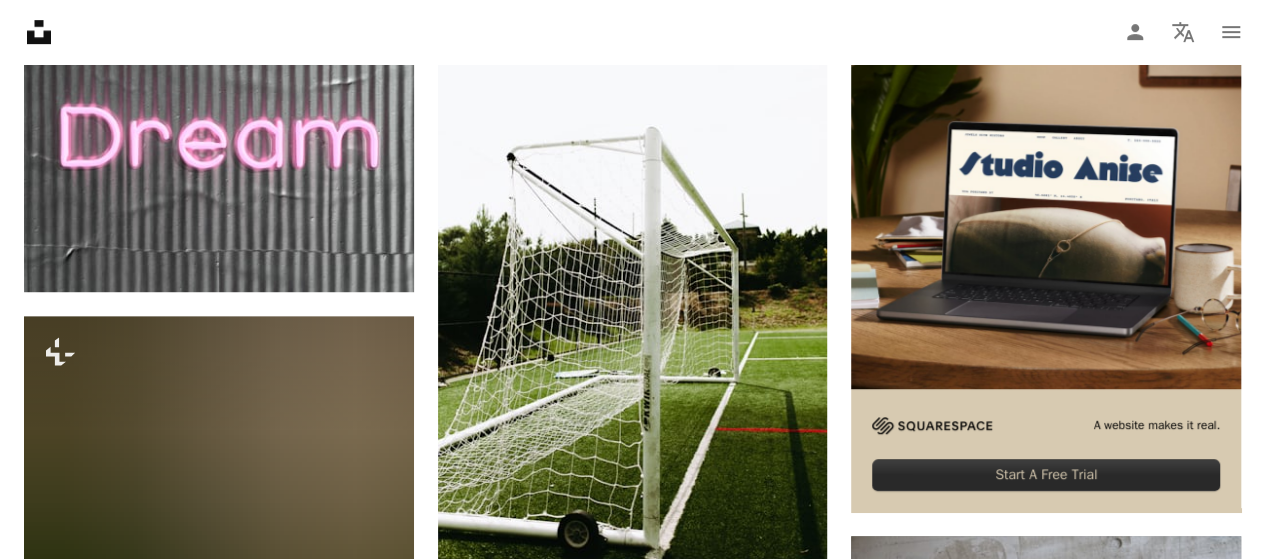 scroll, scrollTop: 539, scrollLeft: 0, axis: vertical 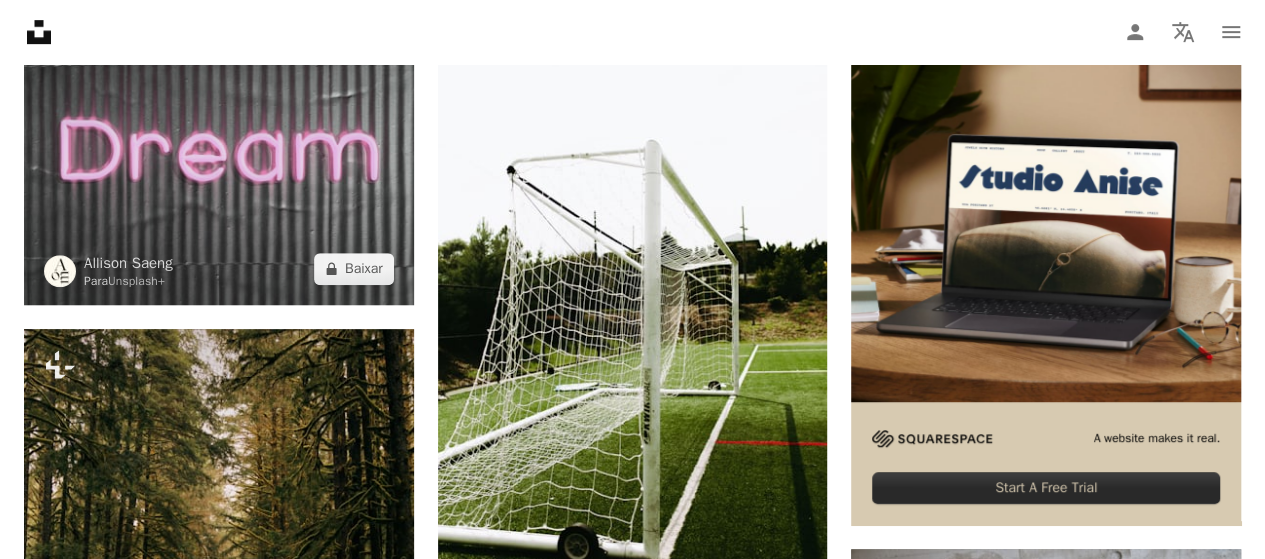 click at bounding box center (219, 158) 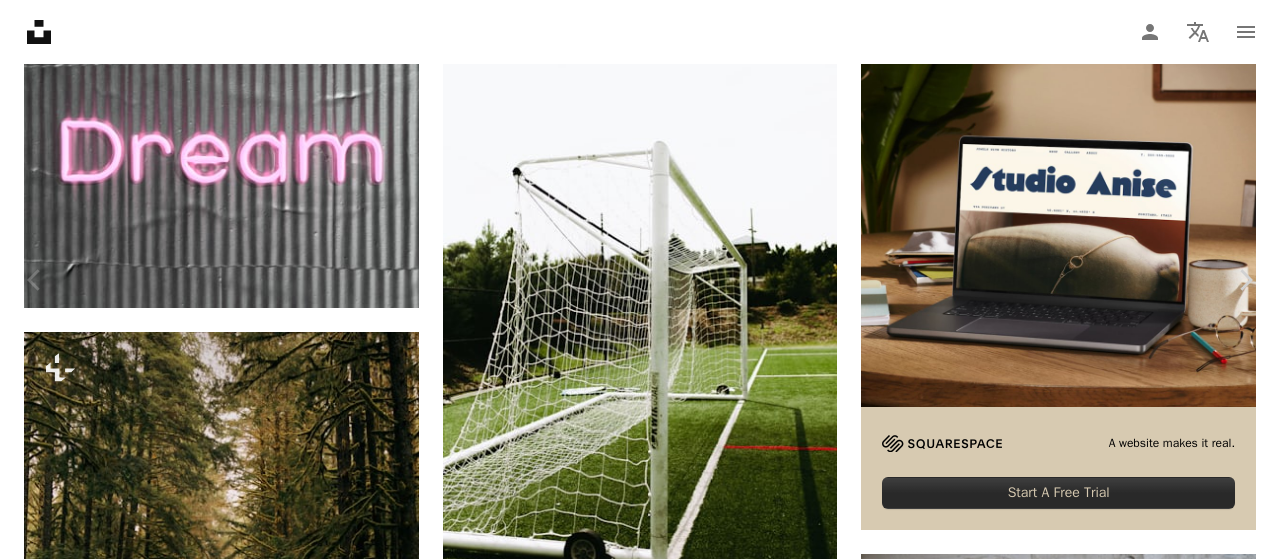 click on "An X shape Chevron left Chevron right [FIRST] [LAST] Para  Unsplash+ A heart A plus sign Editar imagem   Plus sign for Unsplash+ A lock   Baixar Zoom in A forward-right arrow Compartilhar More Actions Calendar outlined Publicada em  [DATE] Safety Com a  Licença da Unsplash+ estético rosa projetar inspiração néon Renderização 3D Imagens Criativas imagem digital sonho prestar palavra prata tipografia apenas boas vibrações tipo desenho tipográfico Tipografia 3D erro de digitação Letras 3D Fotos de stock gratuitas Desta série Chevron right Plus sign for Unsplash+ Plus sign for Unsplash+ Plus sign for Unsplash+ Imagens relacionadas Plus sign for Unsplash+ A heart A plus sign [FIRST] [LAST] Para  Unsplash+ A lock   Baixar Plus sign for Unsplash+ A heart A plus sign [FIRST] [LAST] Para  Unsplash+ A lock   Baixar Plus sign for Unsplash+ A heart A plus sign [FIRST] [LAST] Para  Unsplash+ A lock   Baixar Plus sign for Unsplash+ A heart A plus sign [FIRST] [LAST] Para  Unsplash+ A lock   Baixar Para" at bounding box center [640, 4626] 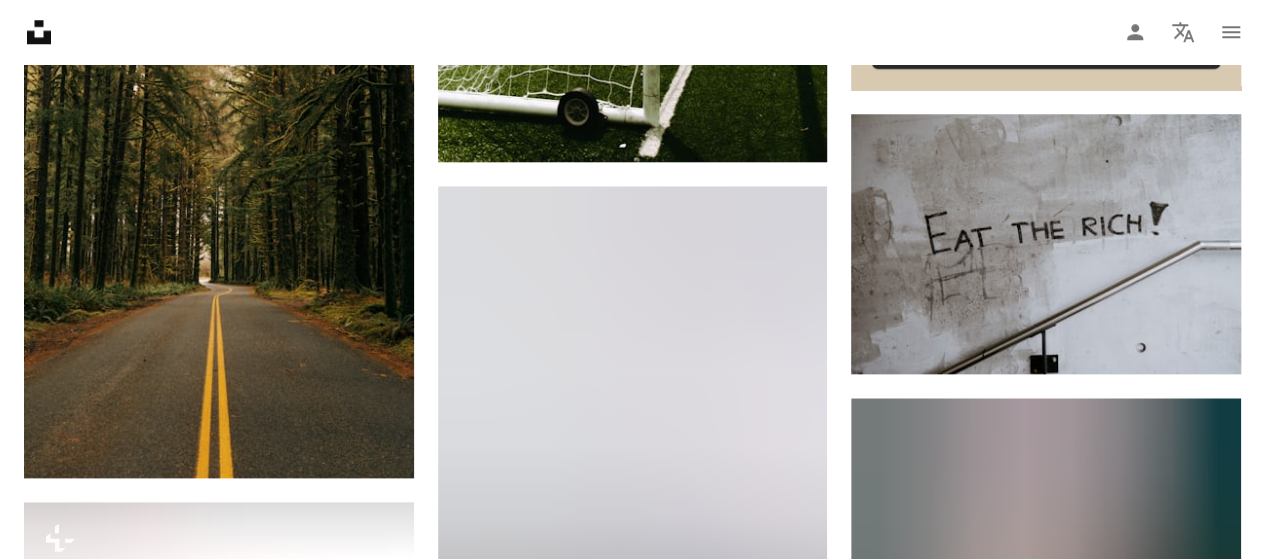 scroll, scrollTop: 0, scrollLeft: 0, axis: both 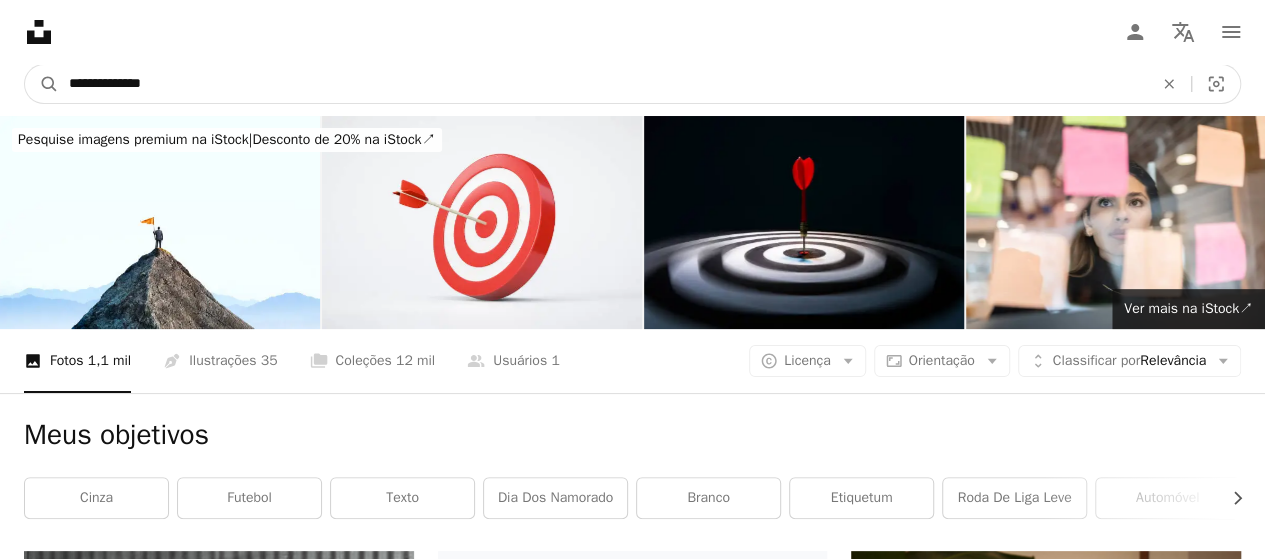 drag, startPoint x: 352, startPoint y: 85, endPoint x: 0, endPoint y: 55, distance: 353.2761 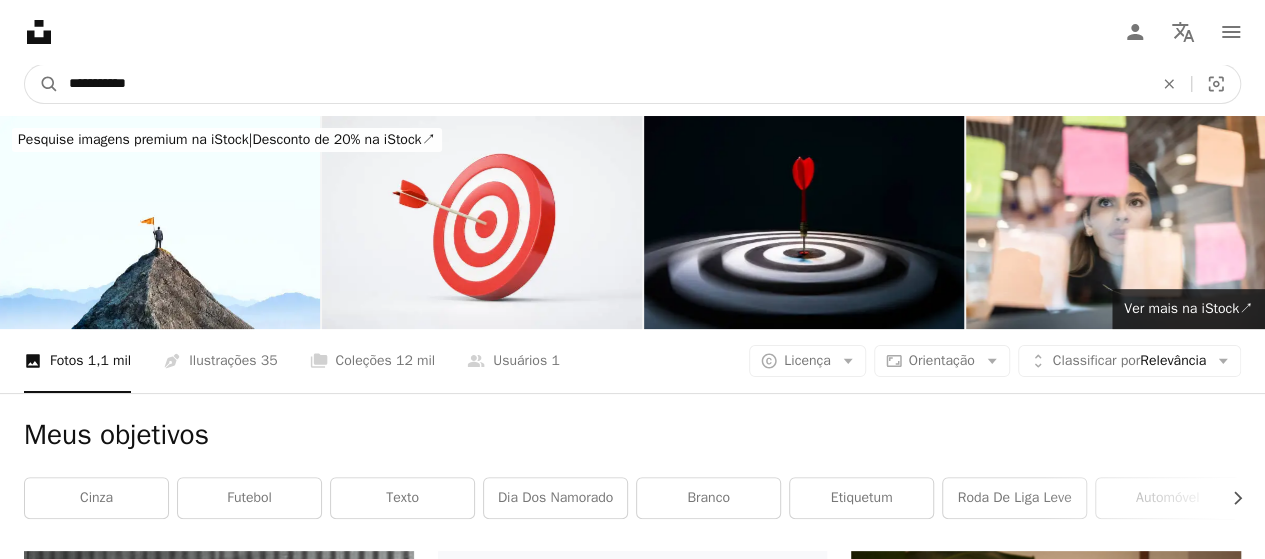 type on "**********" 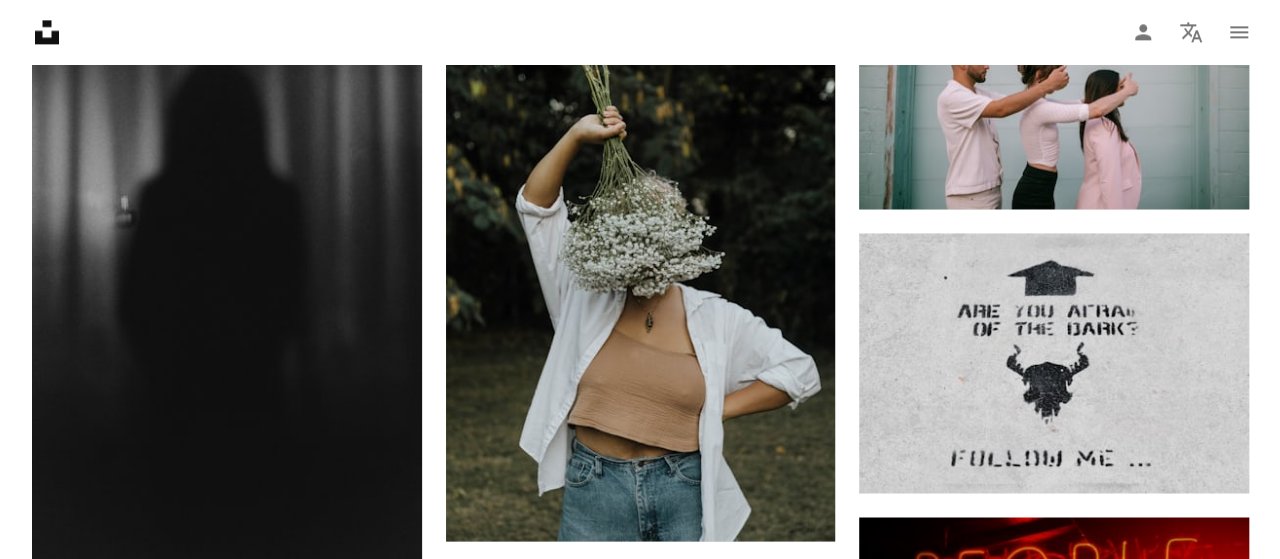 scroll, scrollTop: 1428, scrollLeft: 0, axis: vertical 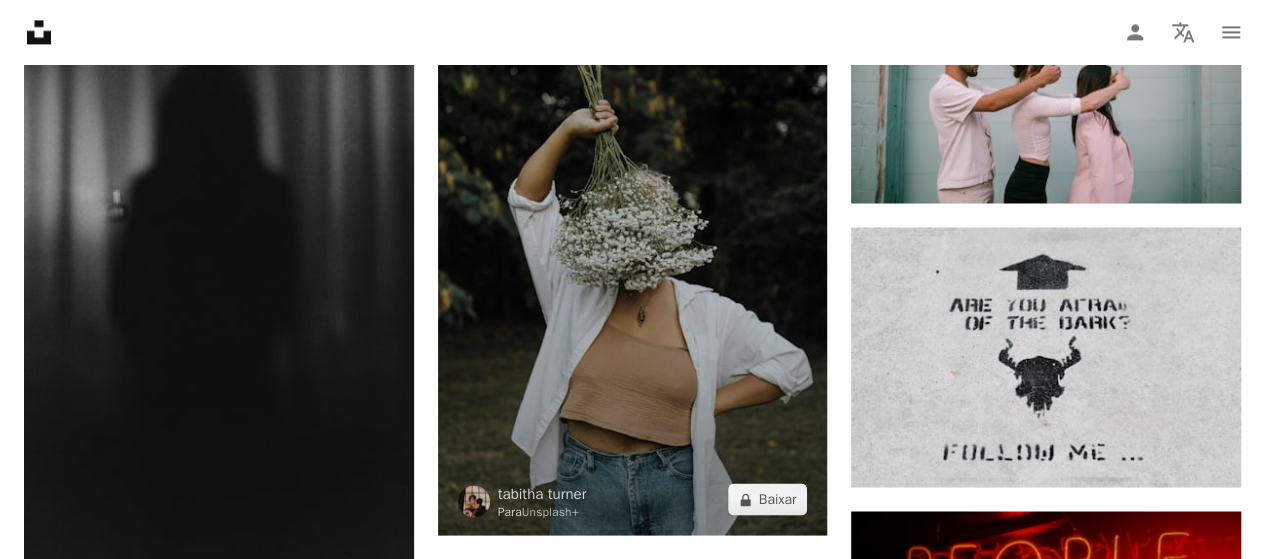 click at bounding box center (633, 243) 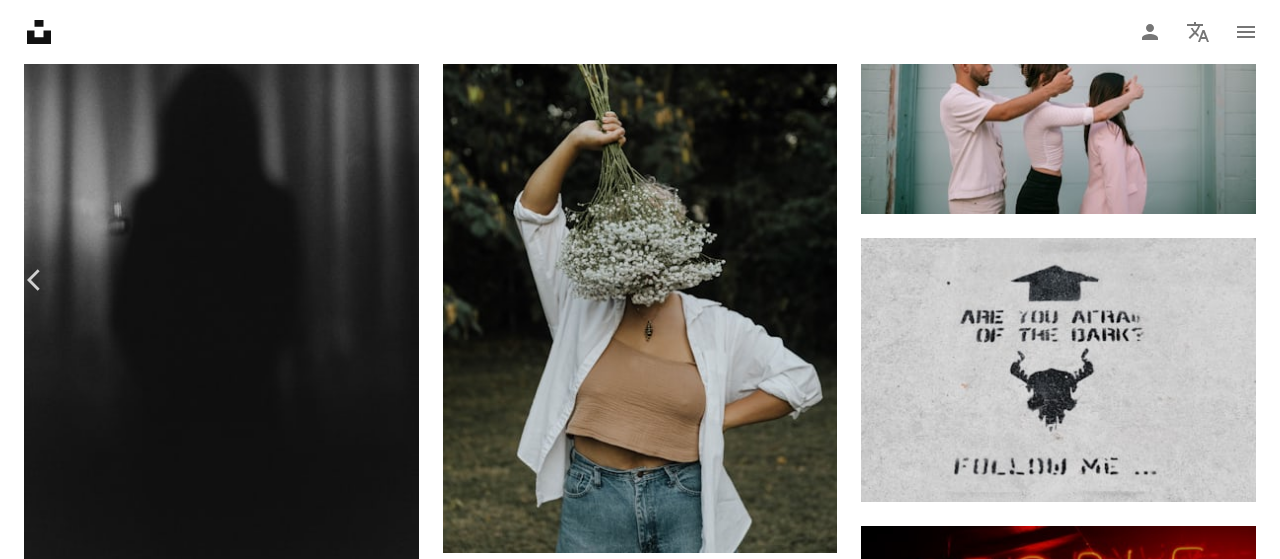 scroll, scrollTop: 2332, scrollLeft: 0, axis: vertical 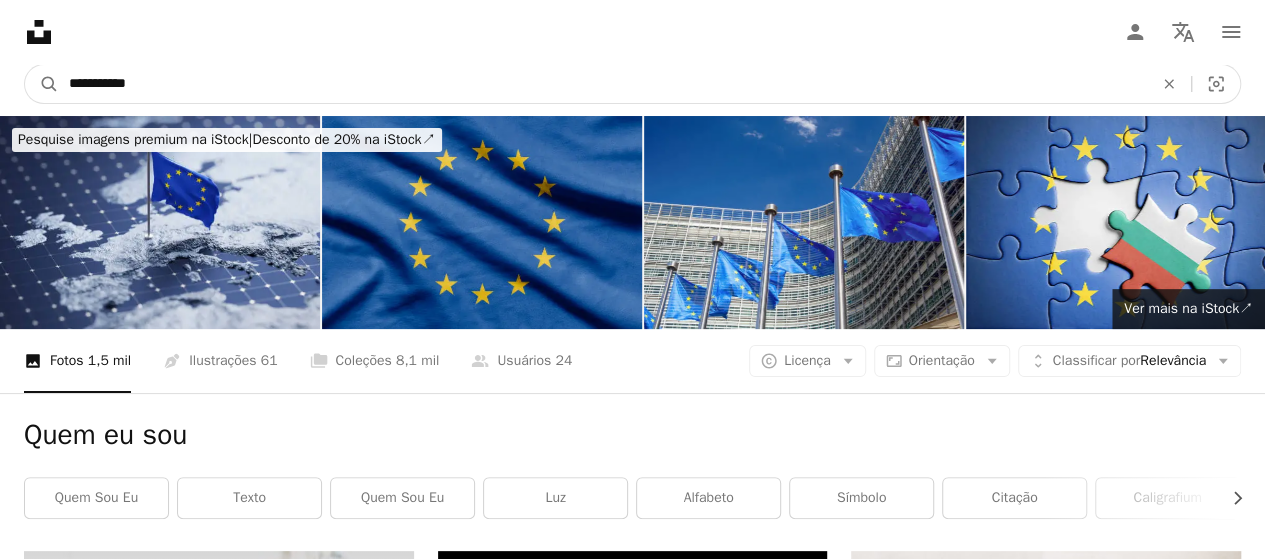 click on "**********" at bounding box center (603, 84) 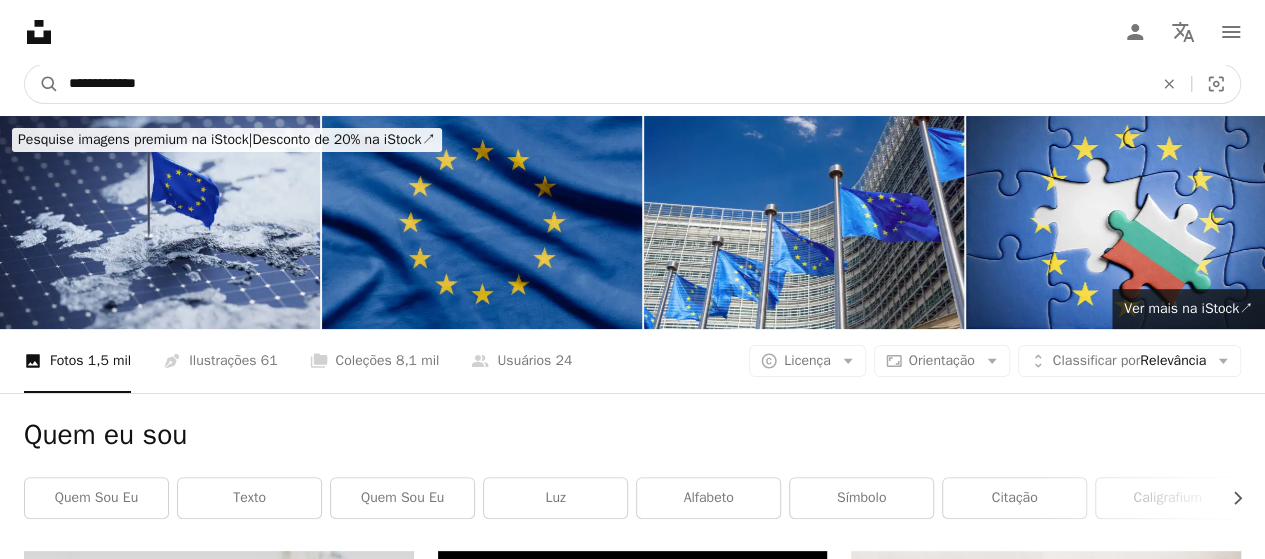 type on "**********" 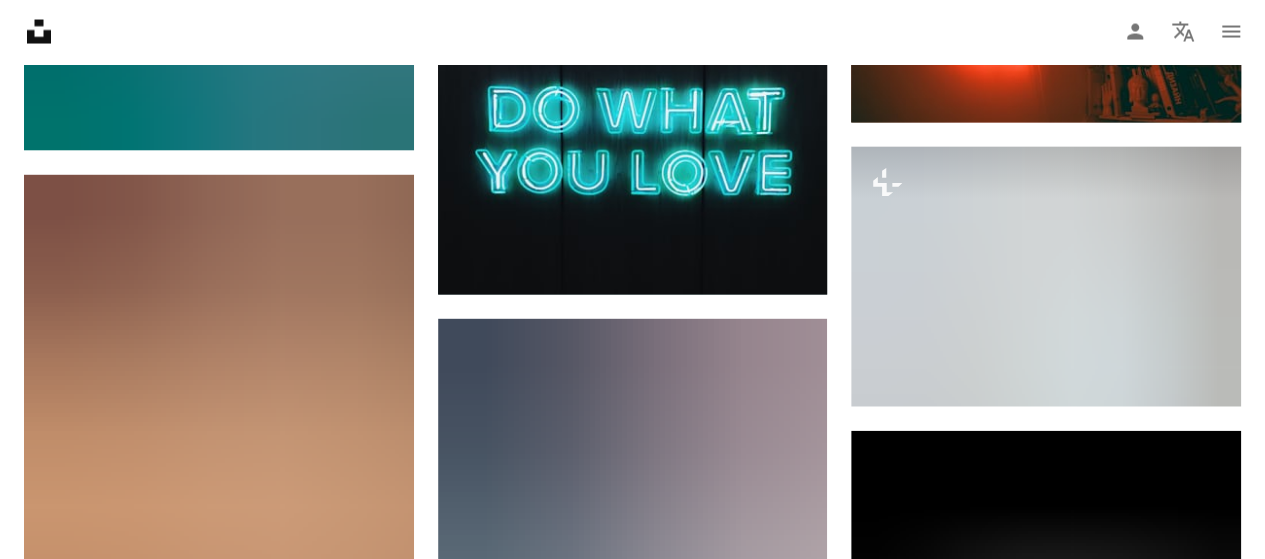 scroll, scrollTop: 2061, scrollLeft: 0, axis: vertical 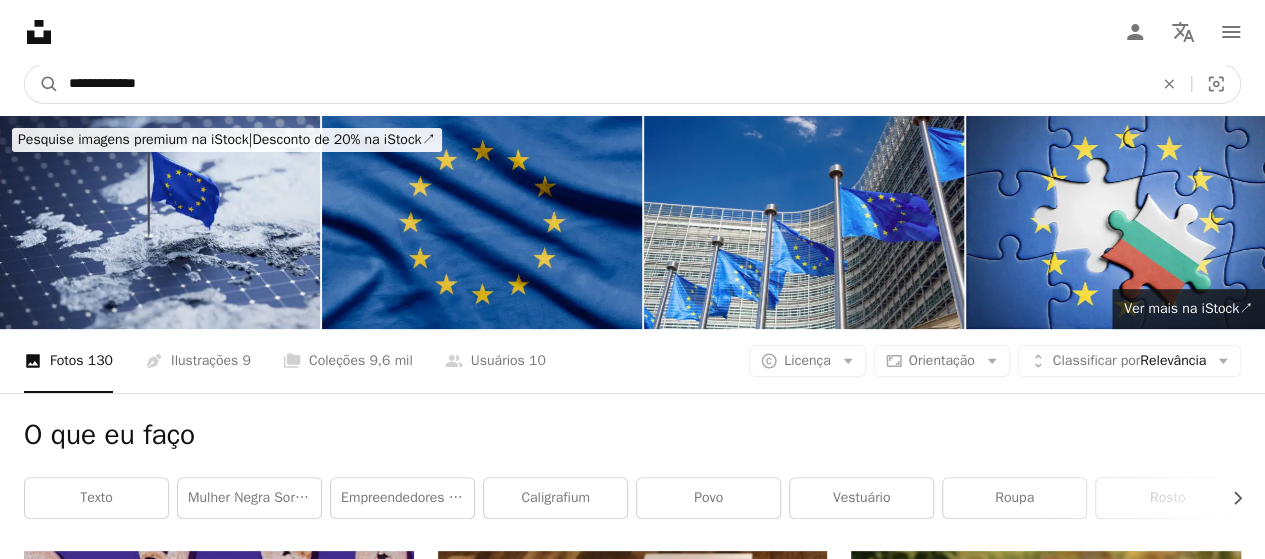 click on "**********" at bounding box center [603, 84] 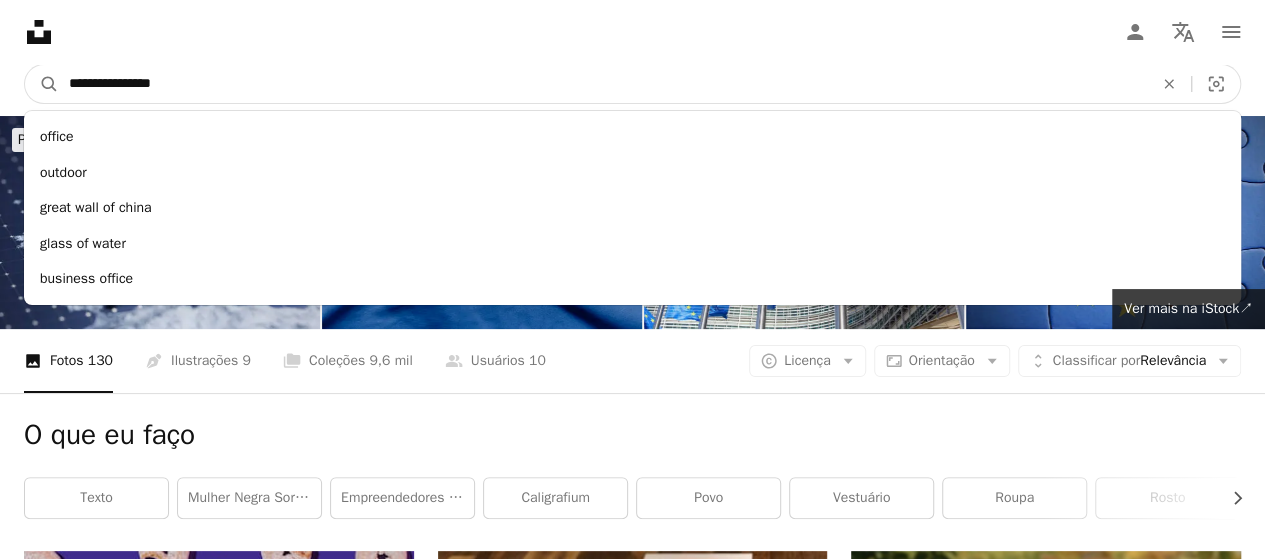 type on "**********" 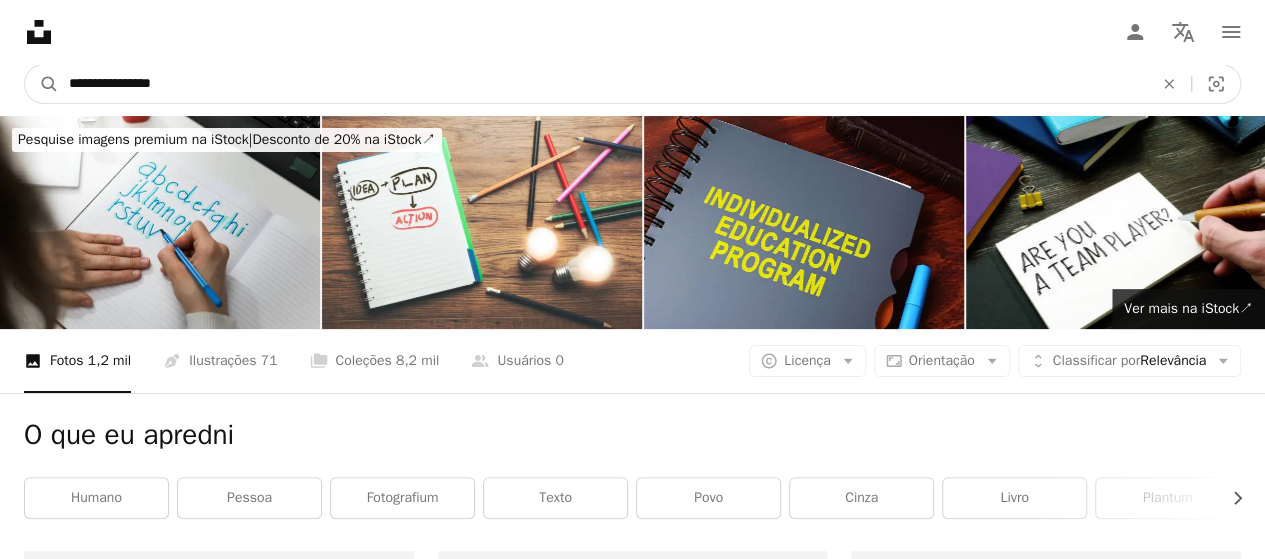 click on "**********" at bounding box center [603, 84] 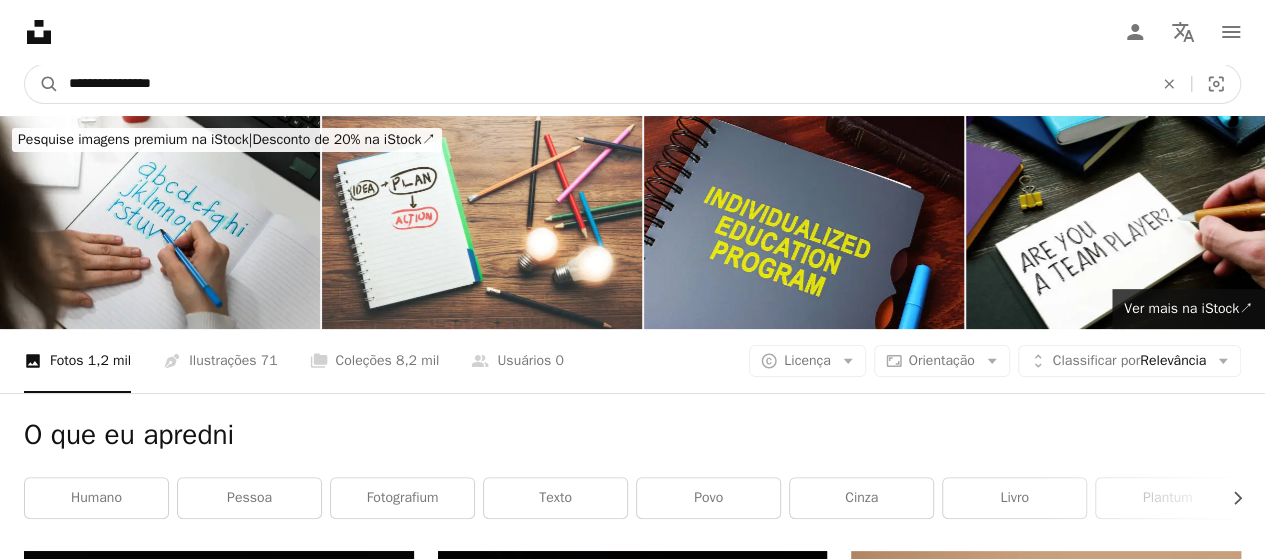 type on "**********" 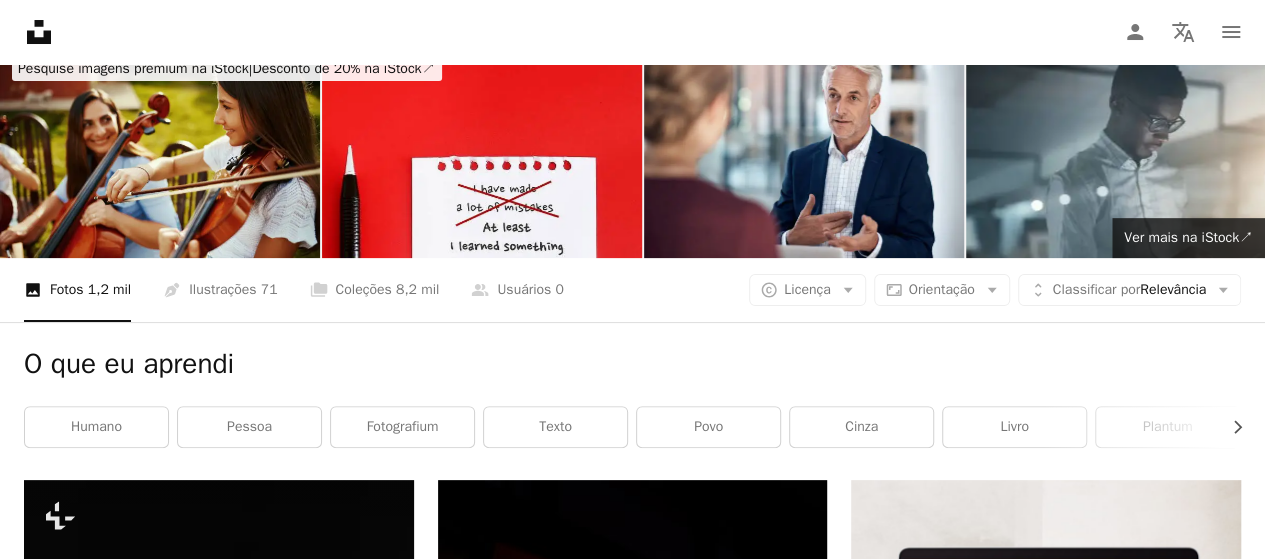 scroll, scrollTop: 0, scrollLeft: 0, axis: both 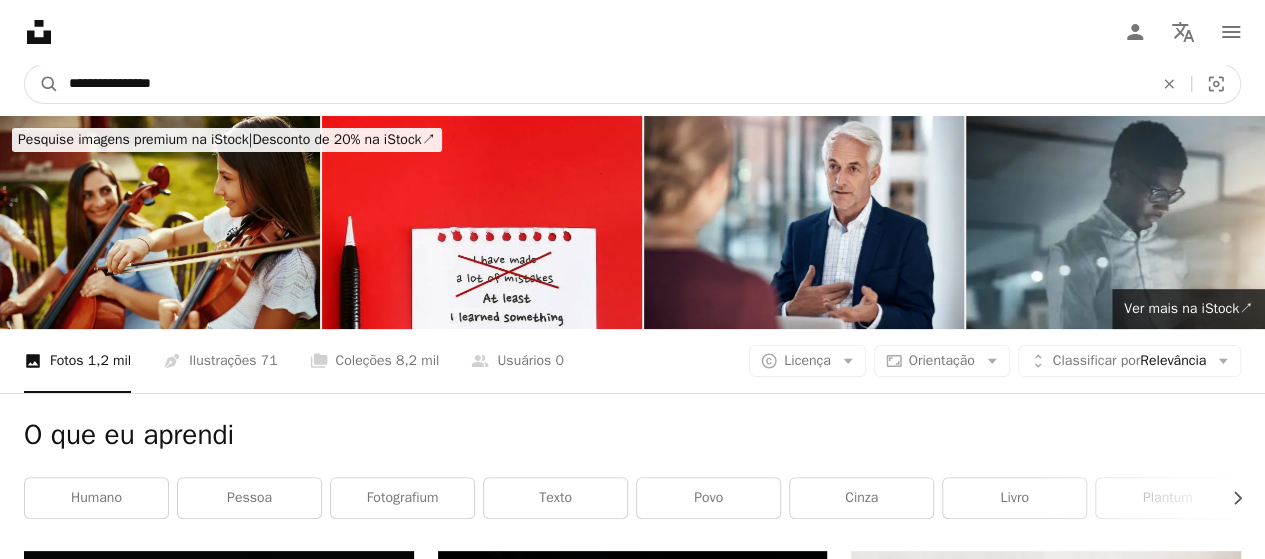 click on "**********" at bounding box center [603, 84] 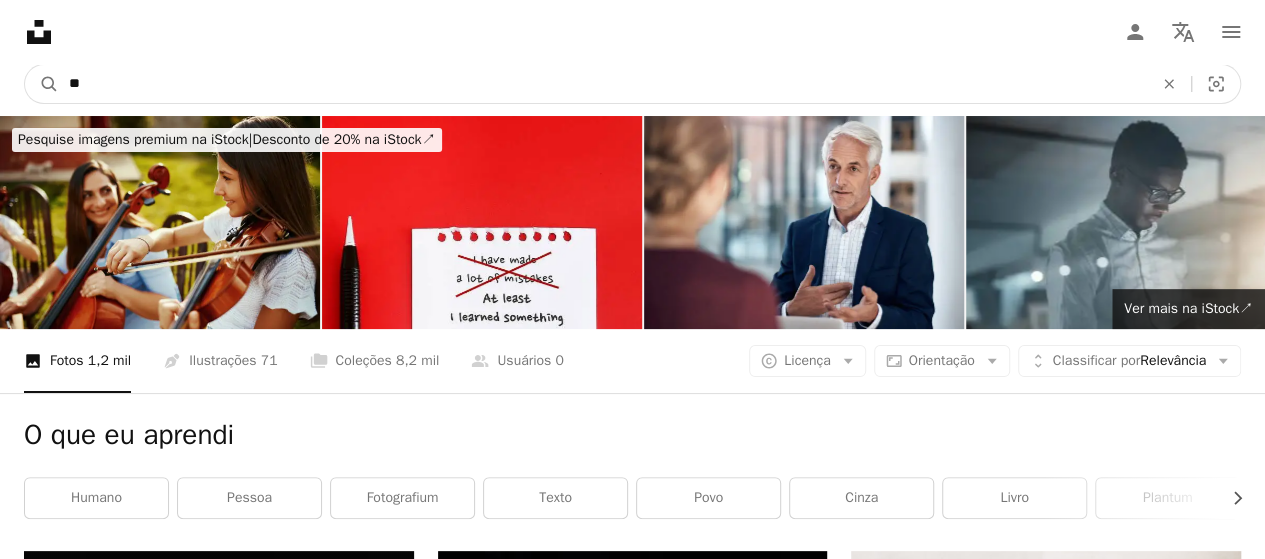 type on "*" 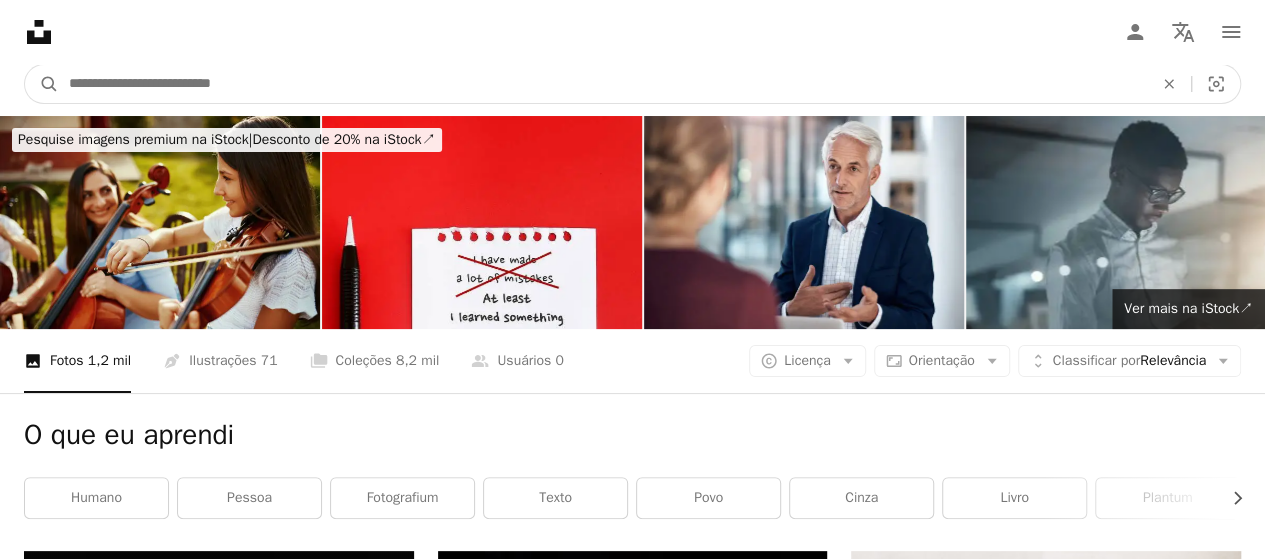 type on "*" 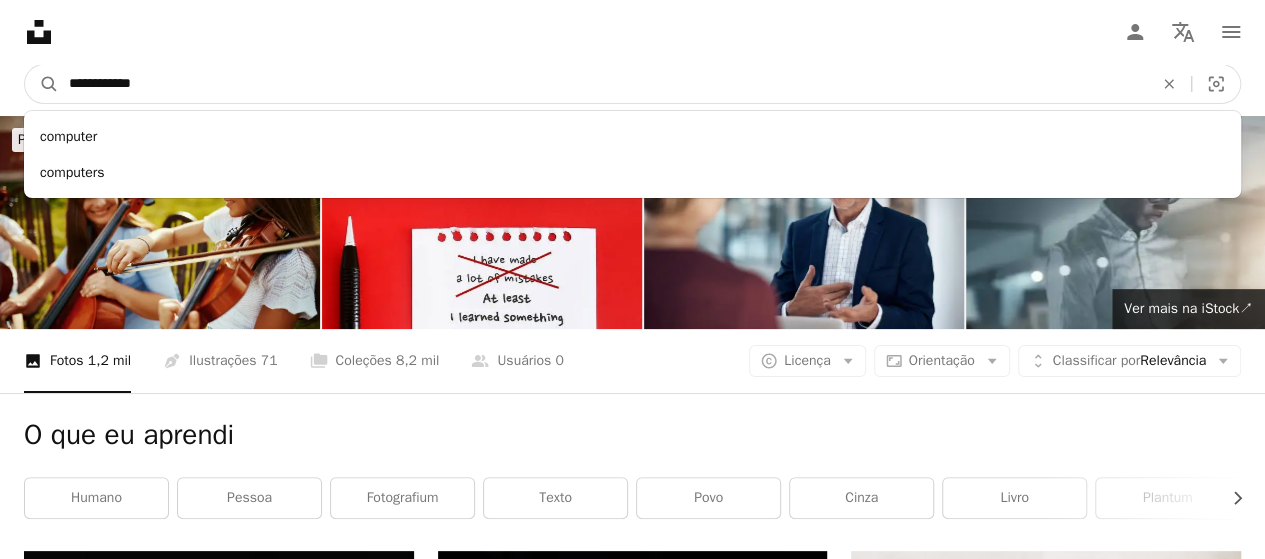 type on "**********" 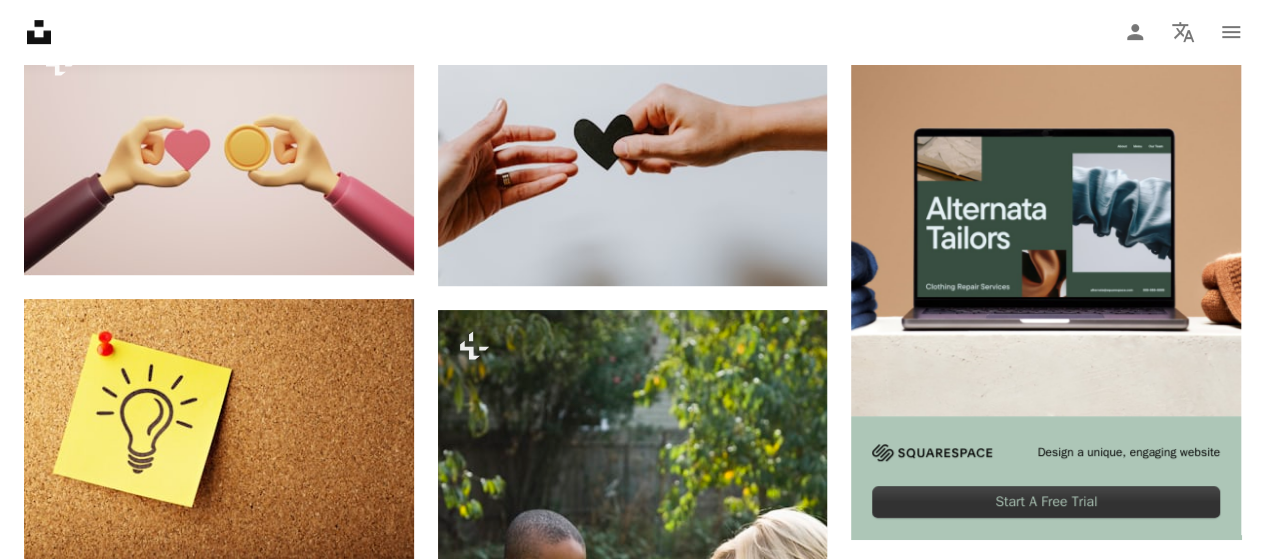 scroll, scrollTop: 519, scrollLeft: 0, axis: vertical 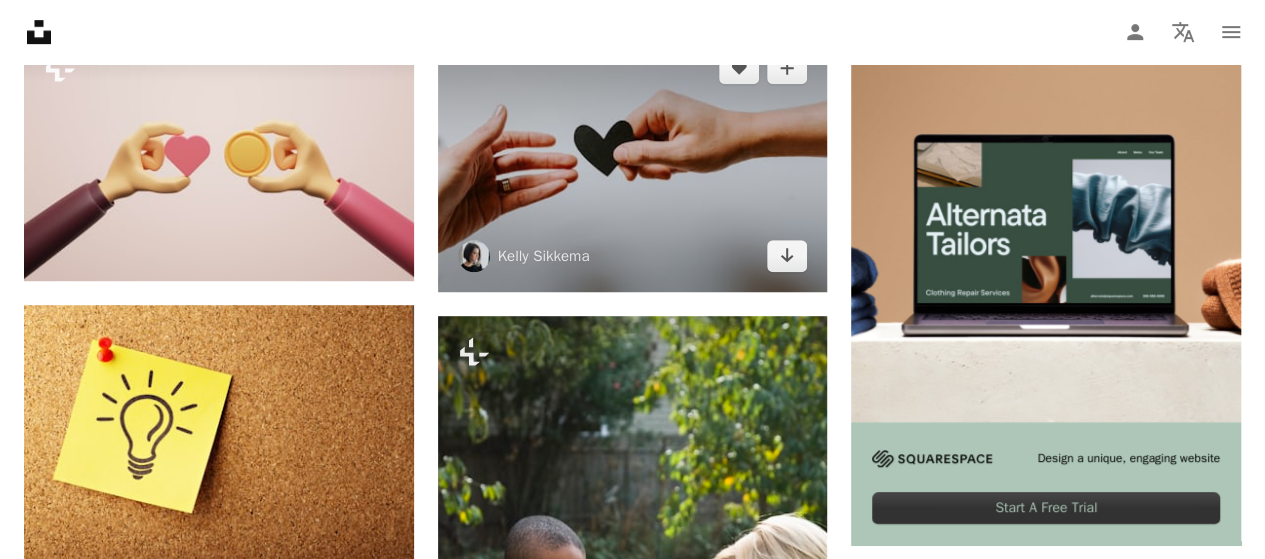 click at bounding box center [633, 162] 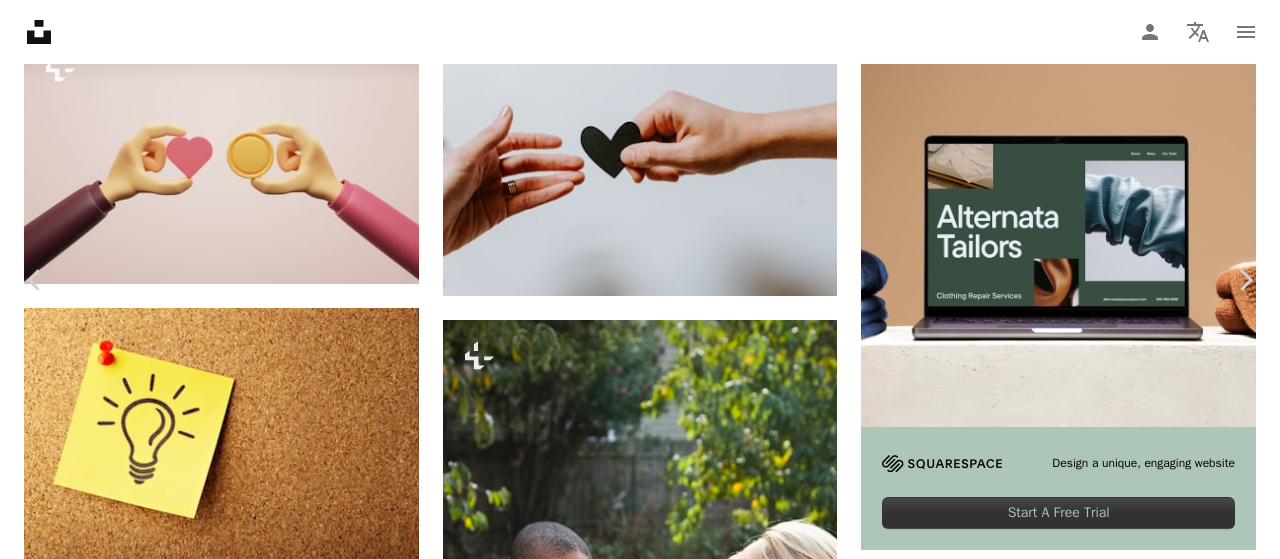 click on "An X shape Chevron left Chevron right Kelly Sikkema kellysikkema A heart A plus sign Editar imagem   Plus sign for Unsplash+ Baixar gratuitamente Chevron down Zoom in Visualizações 18.225.848 Downloads 232.298 Destaque em Fotos ,  Saúde e Bem-Estar ,  Espiritualidade A forward-right arrow Compartilhar Info icon Informações More Actions Calendar outlined Publicada em  16 de janeiro de 2020 Camera NIKON CORPORATION, NIKON D500 Safety Uso gratuito sob a  Licença da Unsplash mulher homem amor bem-estar saúde mental Valentine junto relação casamento Espiritualidade noivado Amando Compartilhar dar compromisso pedir propor desejo questões de saúde mental humano Planos de fundo Pesquise imagens premium relacionadas na iStock  |  Economize 20% com o código UNSPLASH20 Ver mais na iStock  ↗ Imagens relacionadas A heart A plus sign Kelly Sikkema Arrow pointing down Plus sign for Unsplash+ A heart A plus sign Getty Images Para  Unsplash+ A lock   Baixar A heart A plus sign Spenser Sembrat Arrow pointing down" at bounding box center [640, 4363] 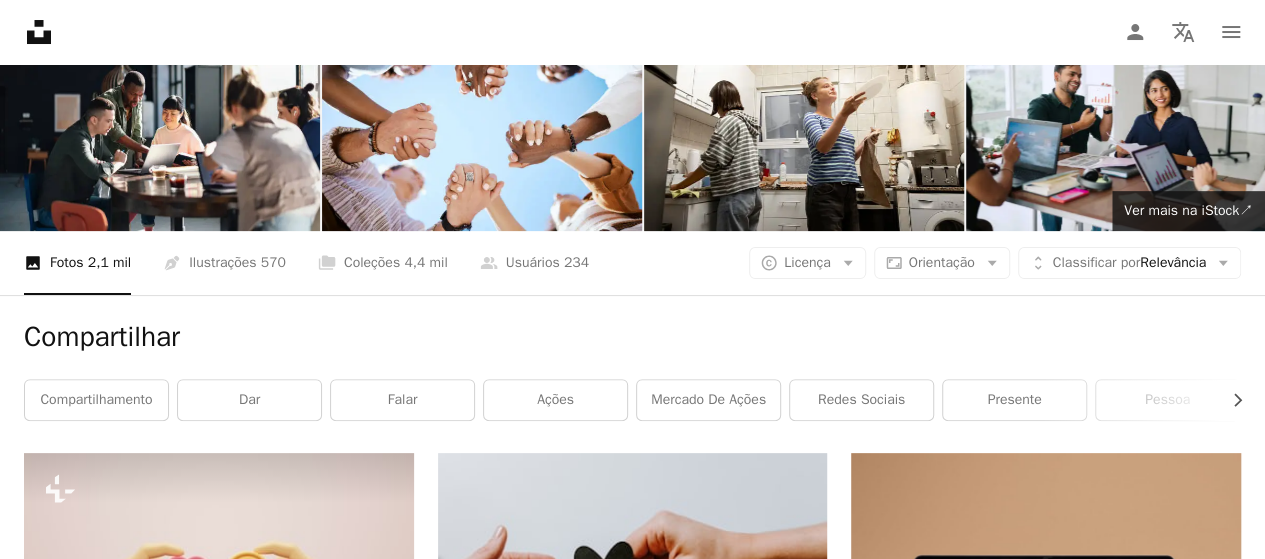 scroll, scrollTop: 0, scrollLeft: 0, axis: both 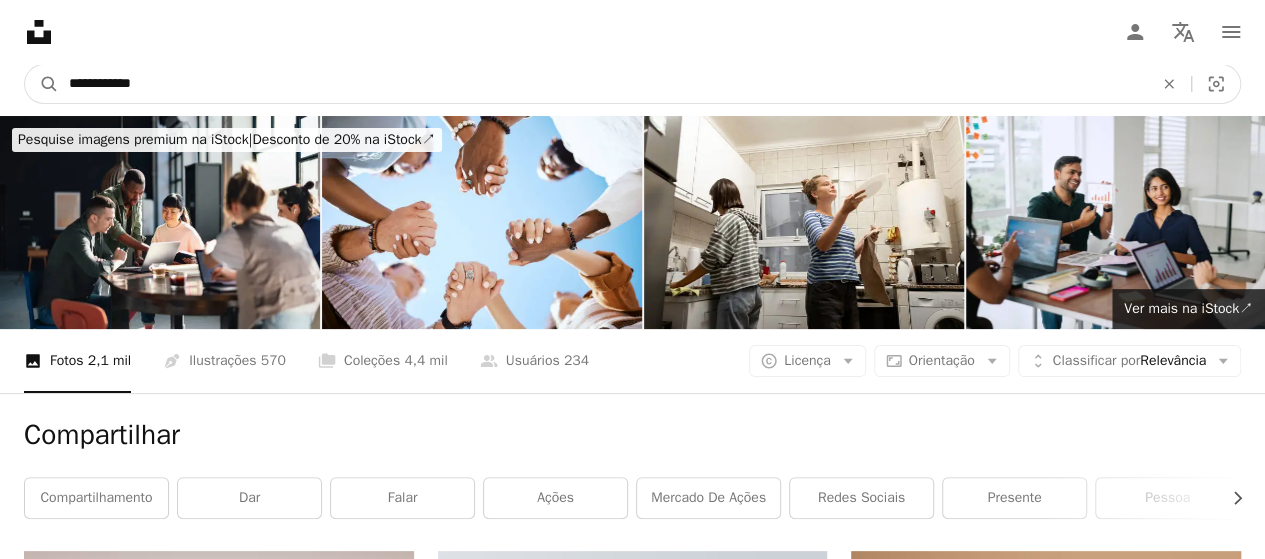 click on "**********" at bounding box center [603, 84] 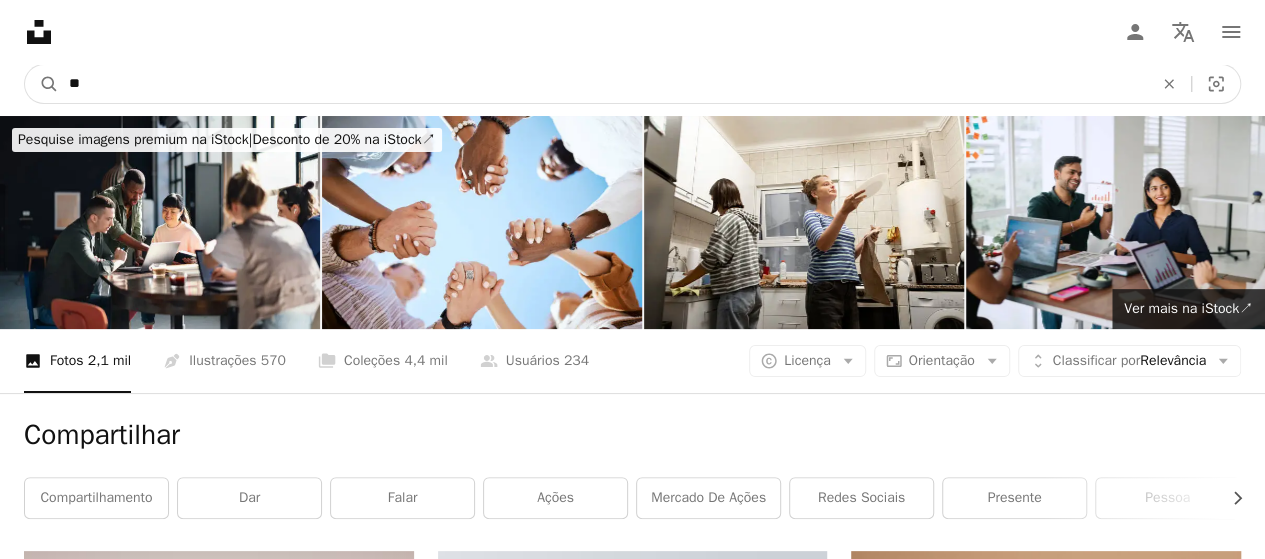 click on "**" at bounding box center (603, 84) 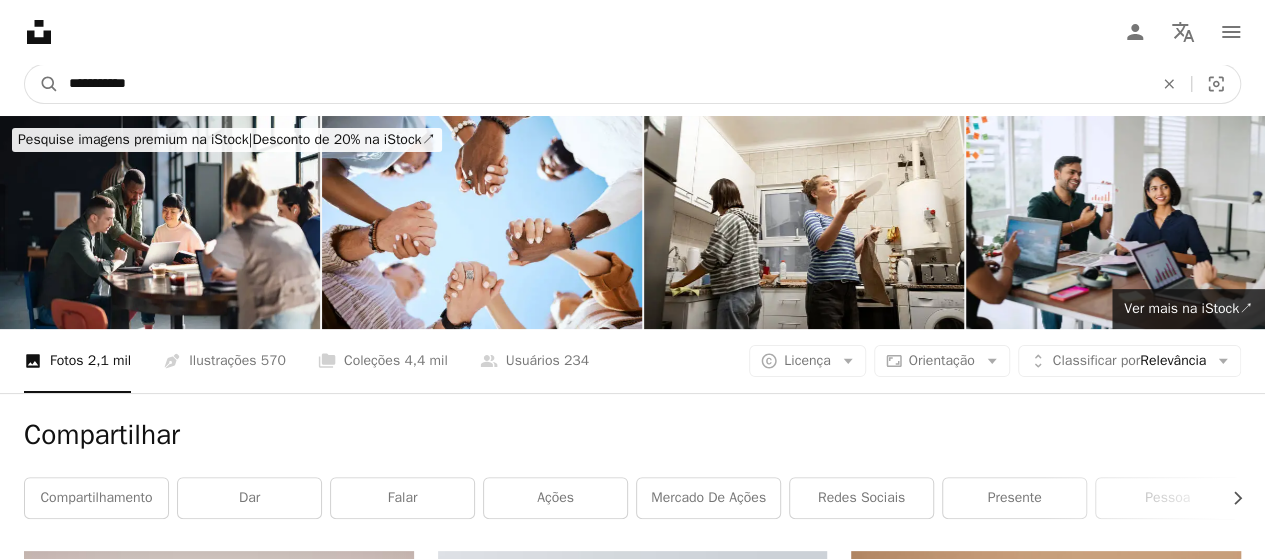 type on "**********" 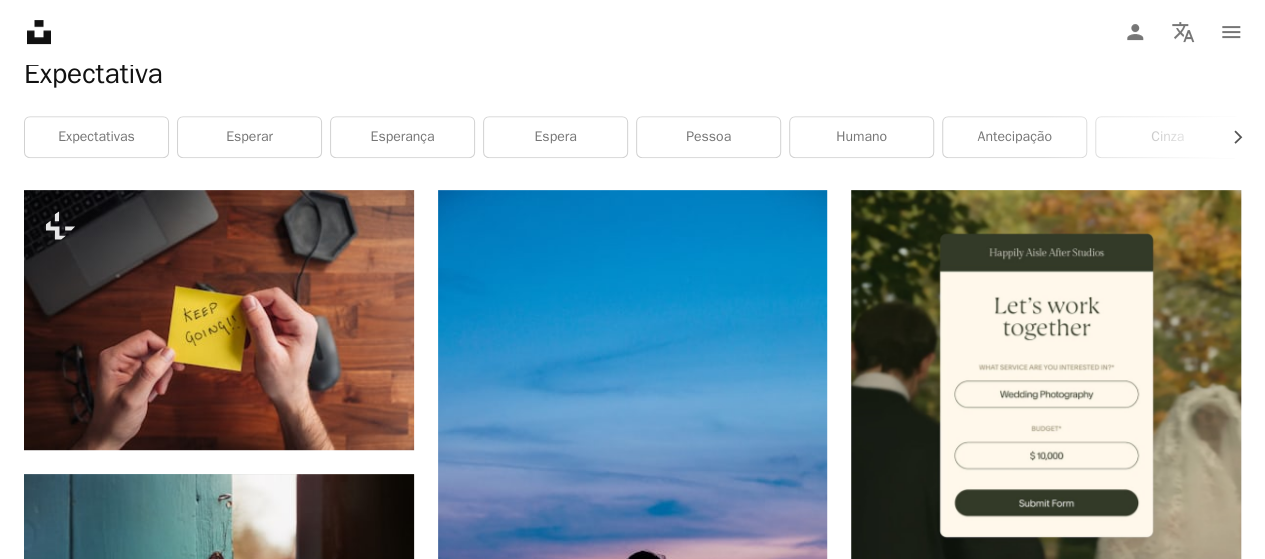 scroll, scrollTop: 0, scrollLeft: 0, axis: both 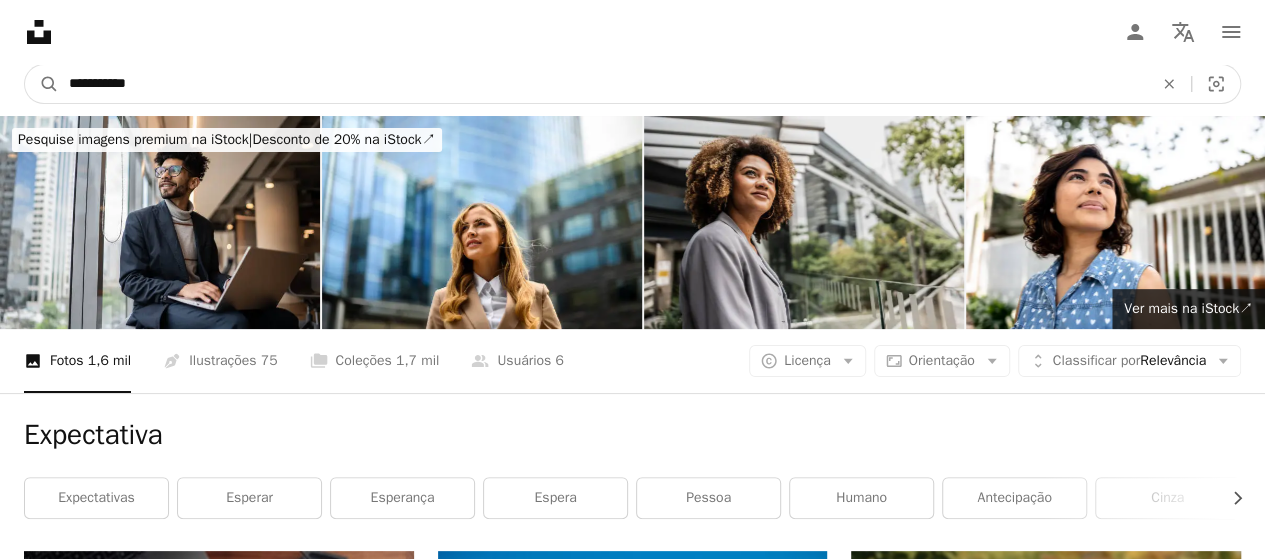 click on "**********" at bounding box center [603, 84] 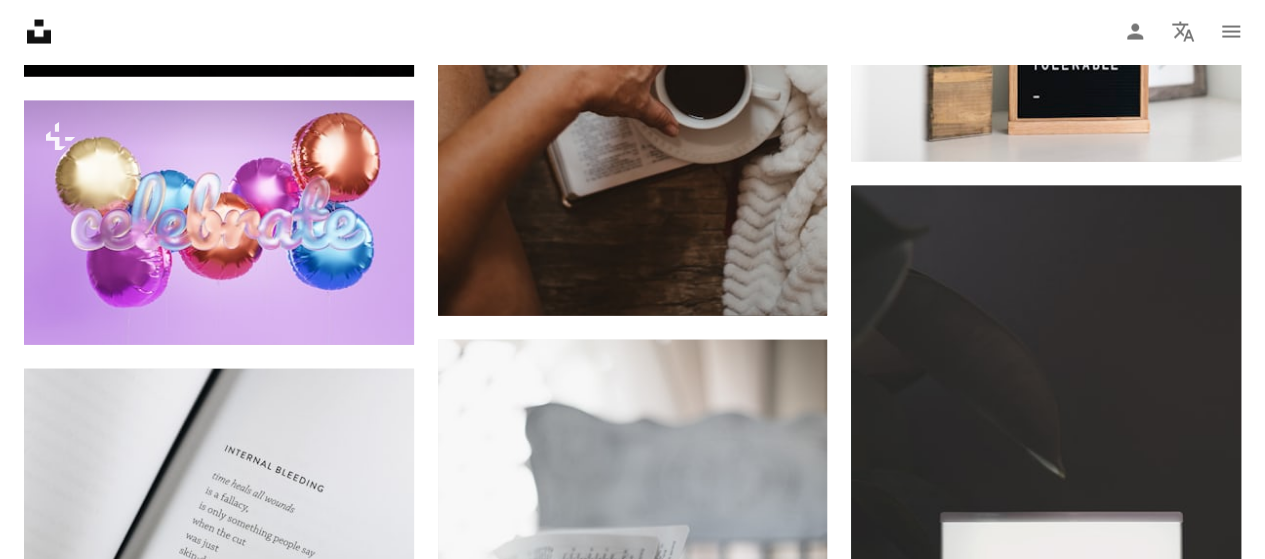 scroll, scrollTop: 2161, scrollLeft: 0, axis: vertical 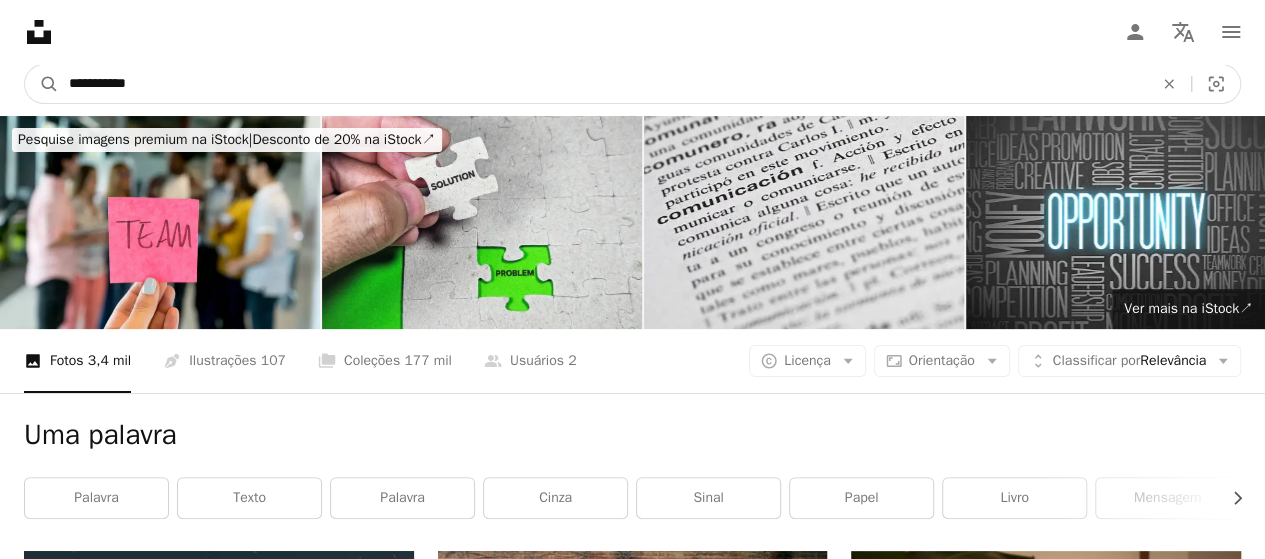 click on "**********" at bounding box center (603, 84) 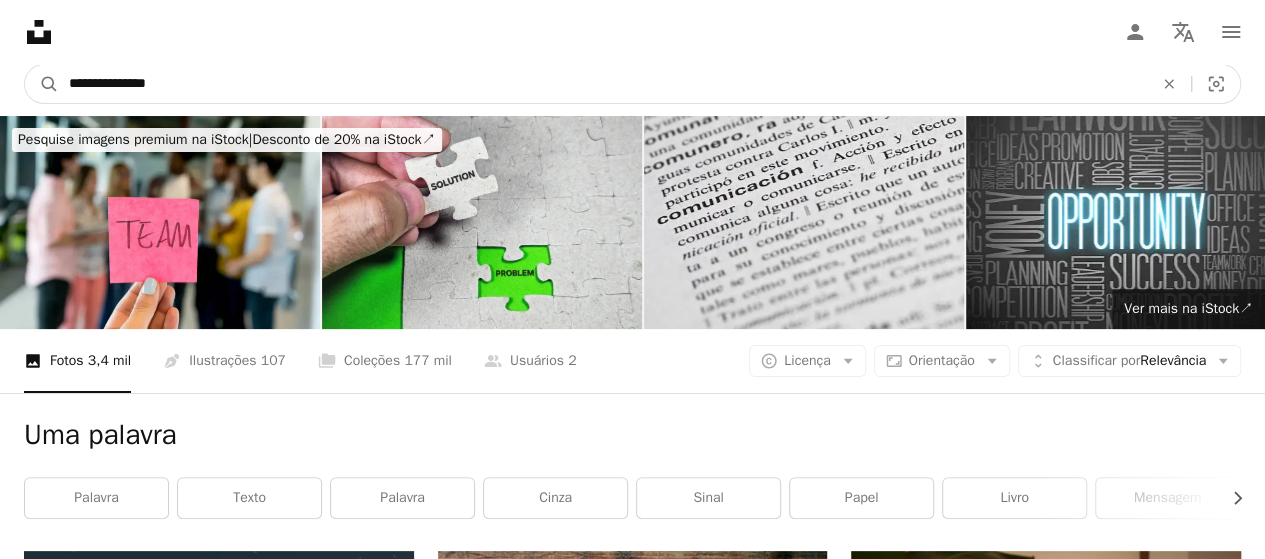 type on "**********" 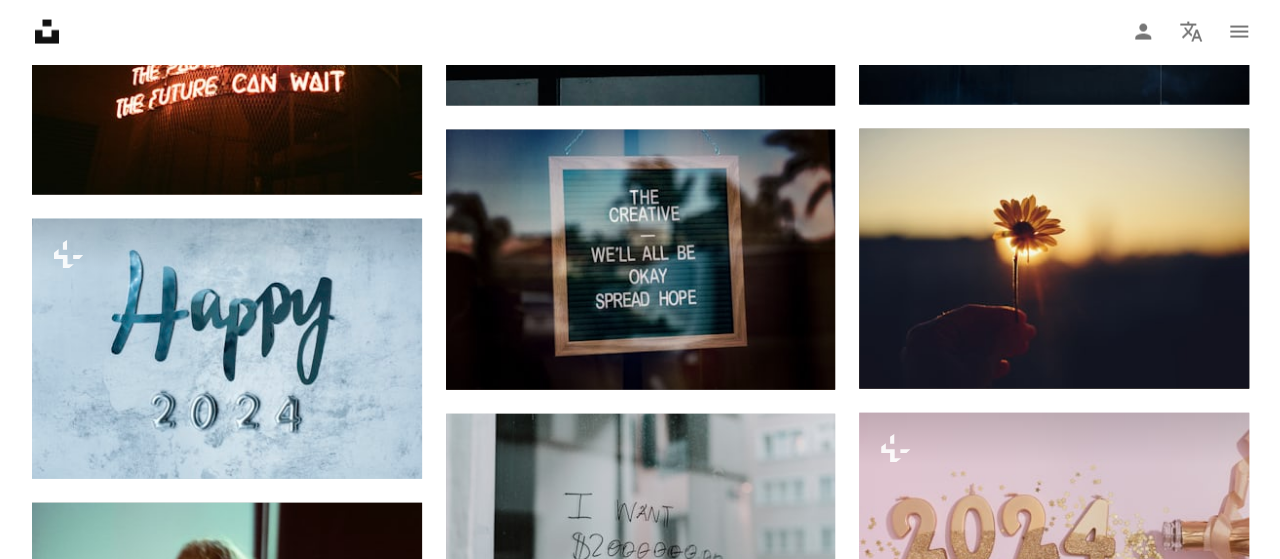 scroll, scrollTop: 2136, scrollLeft: 0, axis: vertical 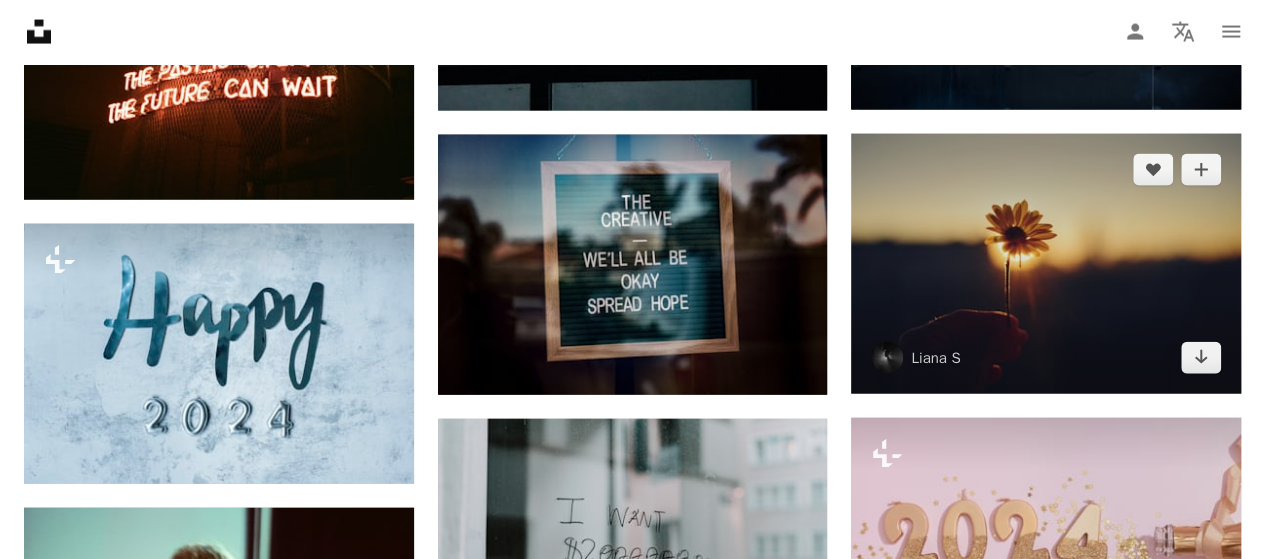 click at bounding box center [1046, 264] 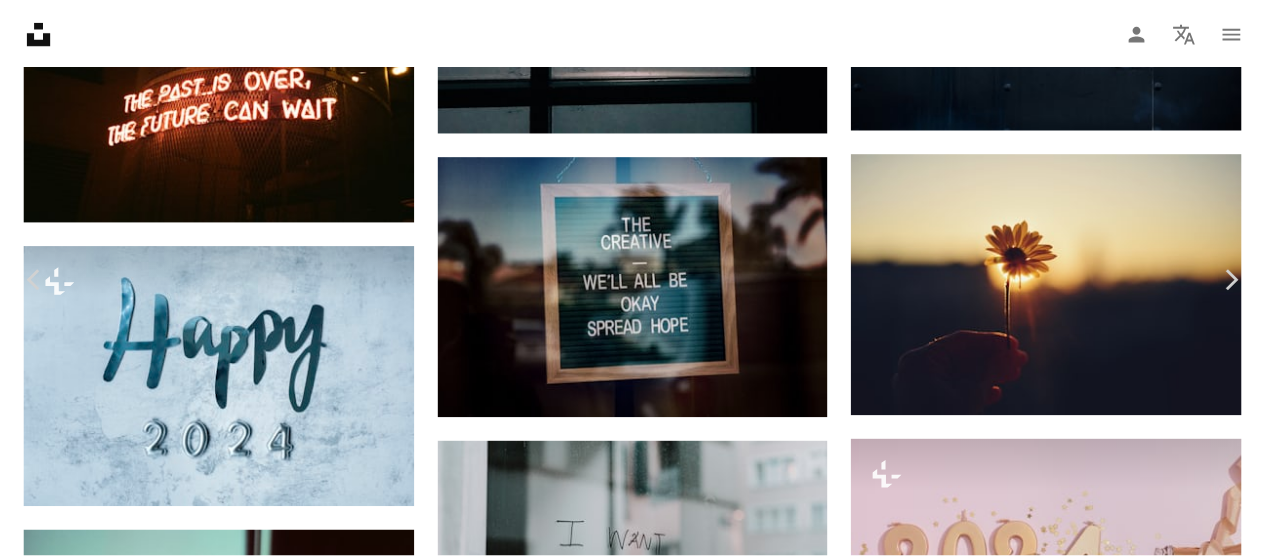 scroll, scrollTop: 0, scrollLeft: 0, axis: both 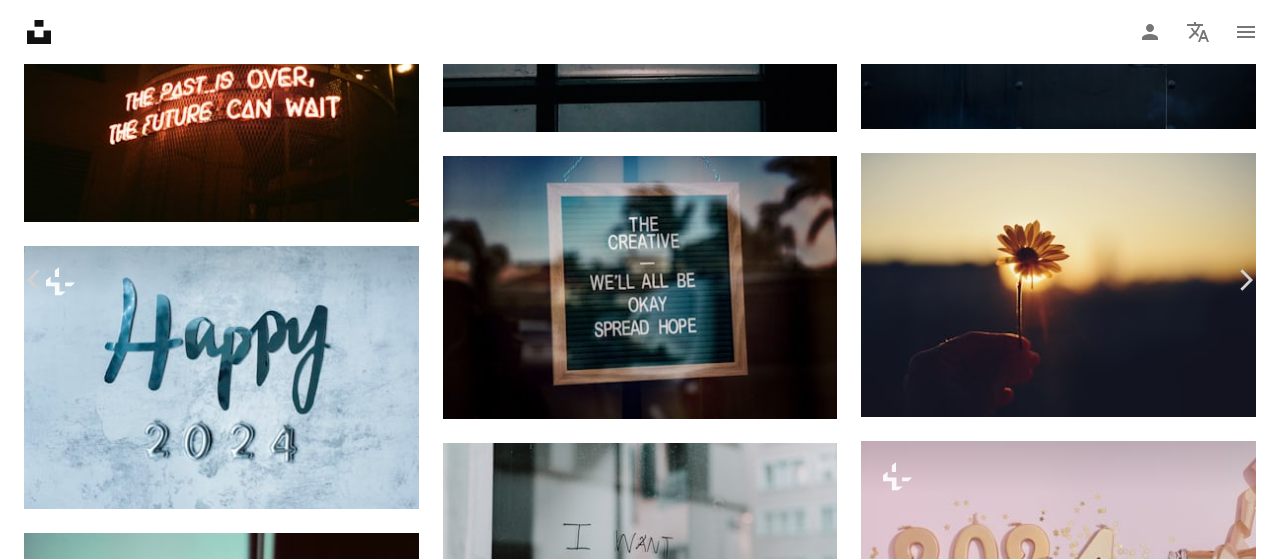click on "[FIRST] [LAST]" at bounding box center [640, 2489] 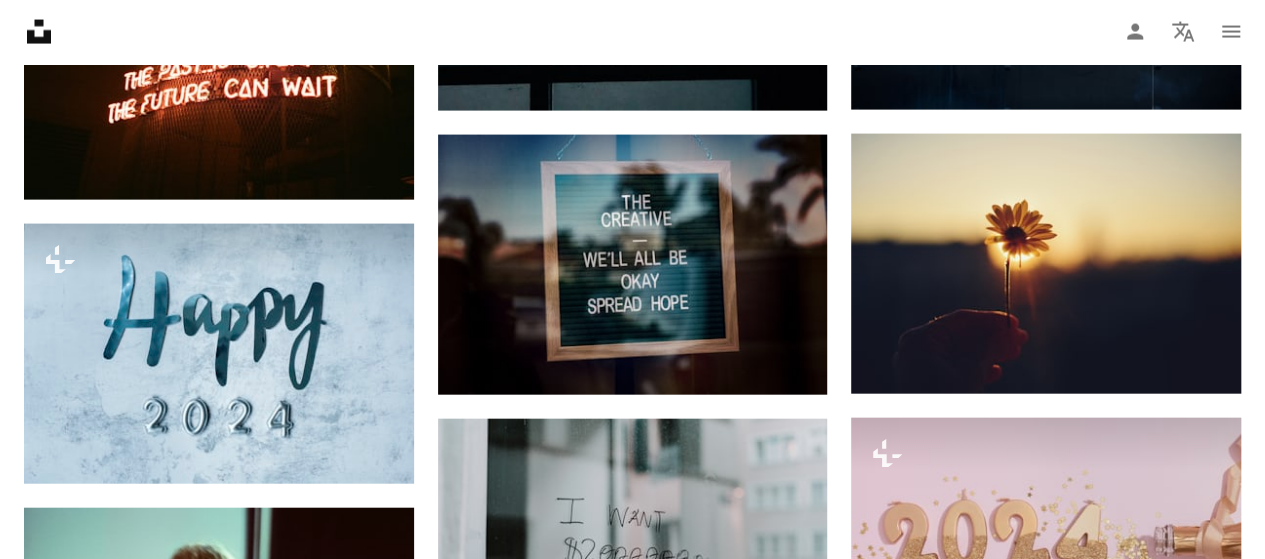 scroll, scrollTop: 0, scrollLeft: 0, axis: both 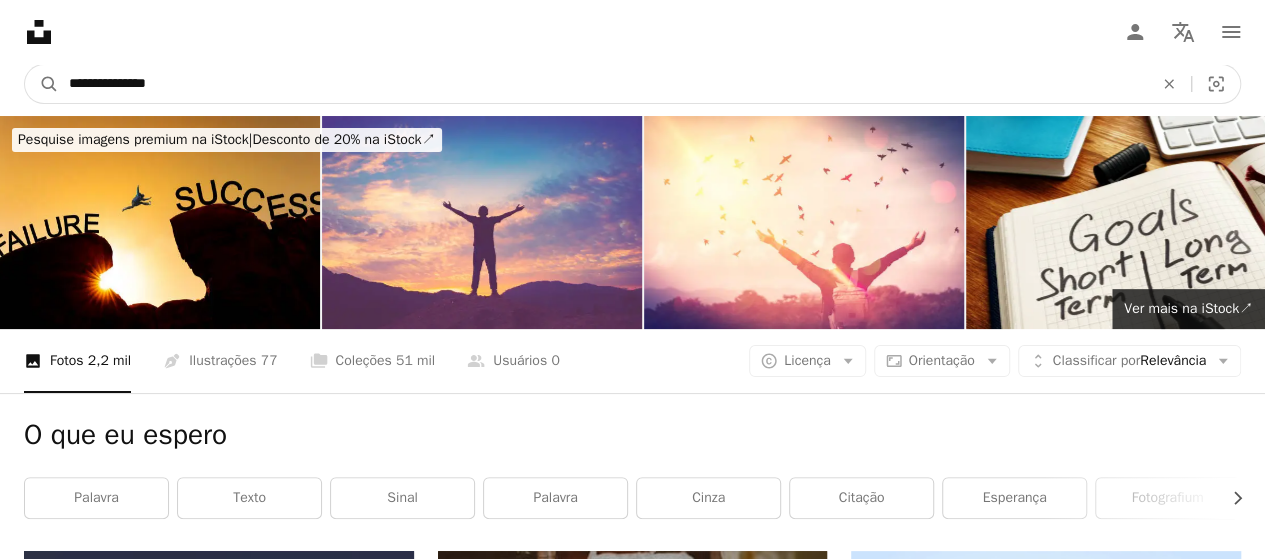 click on "**********" at bounding box center [603, 84] 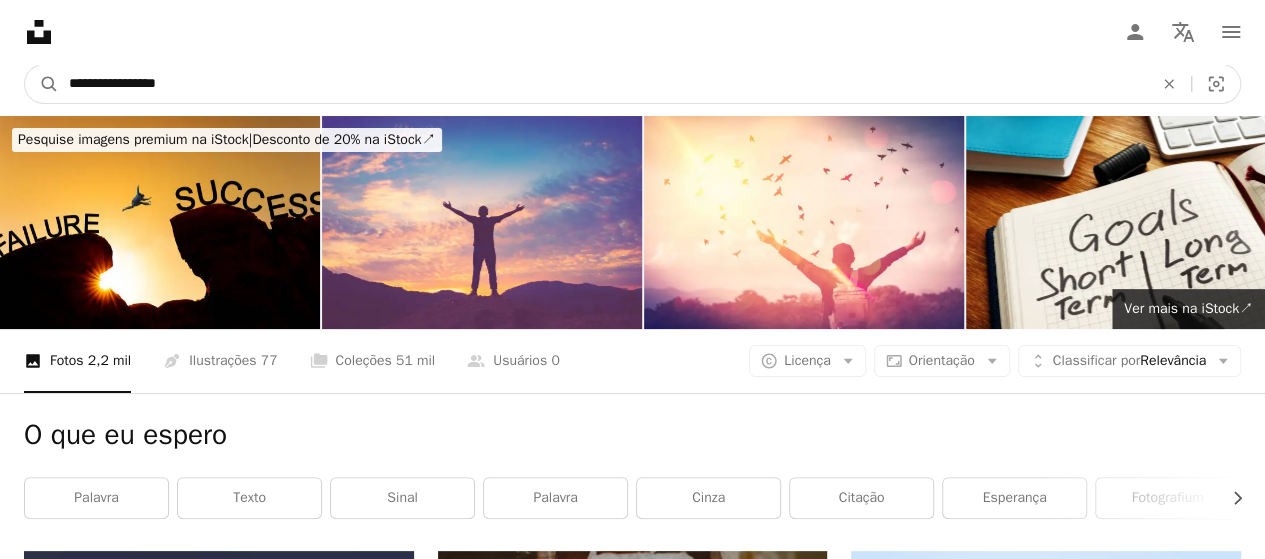 type on "**********" 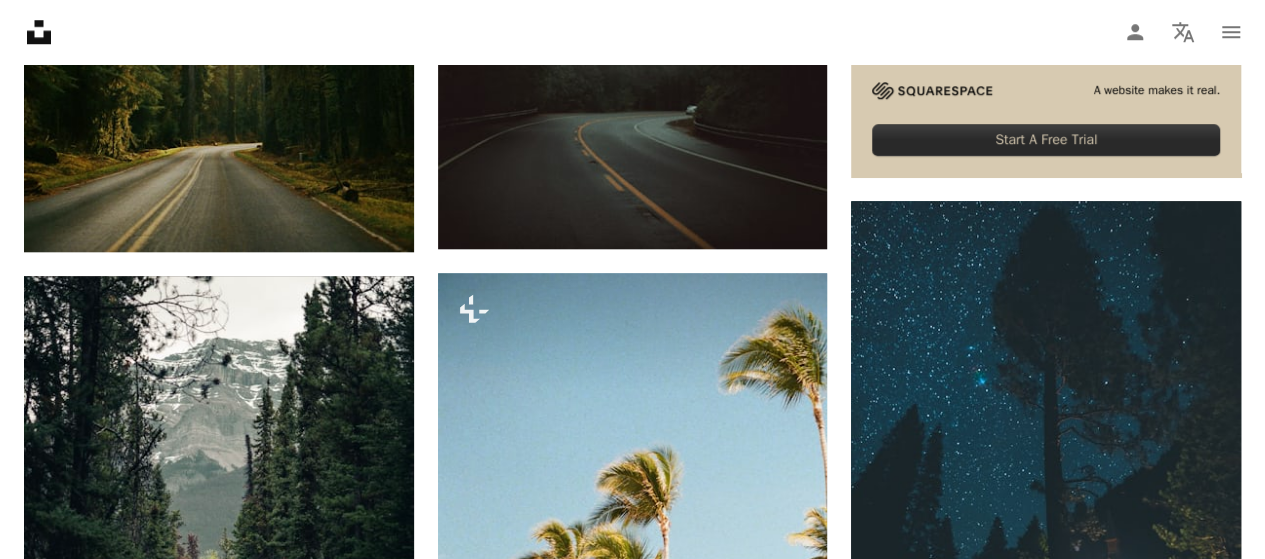 scroll, scrollTop: 0, scrollLeft: 0, axis: both 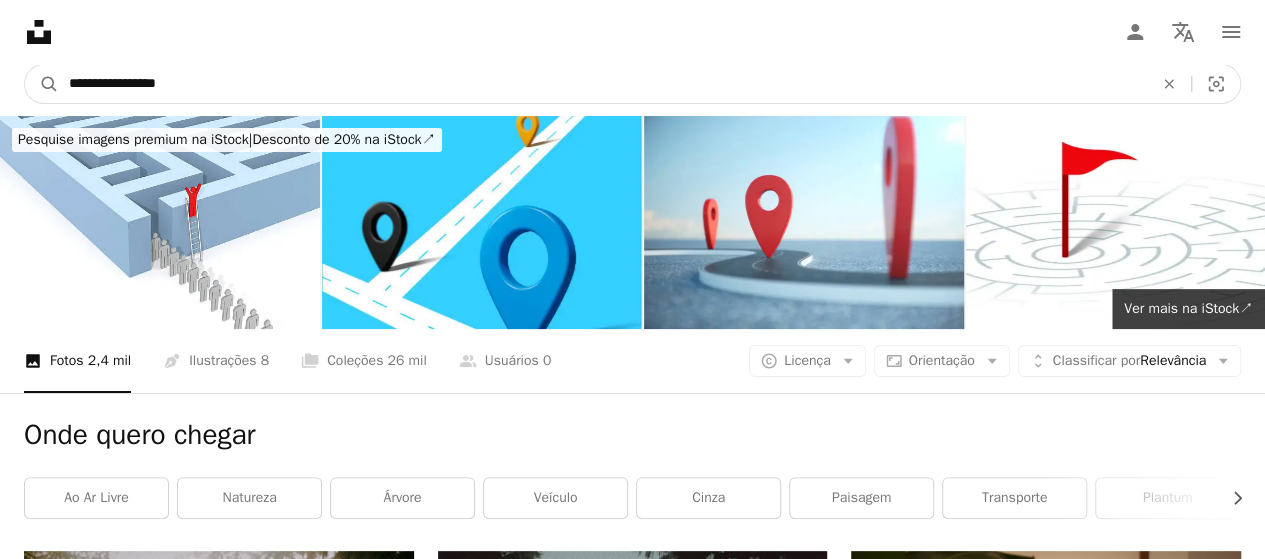 click on "**********" at bounding box center [603, 84] 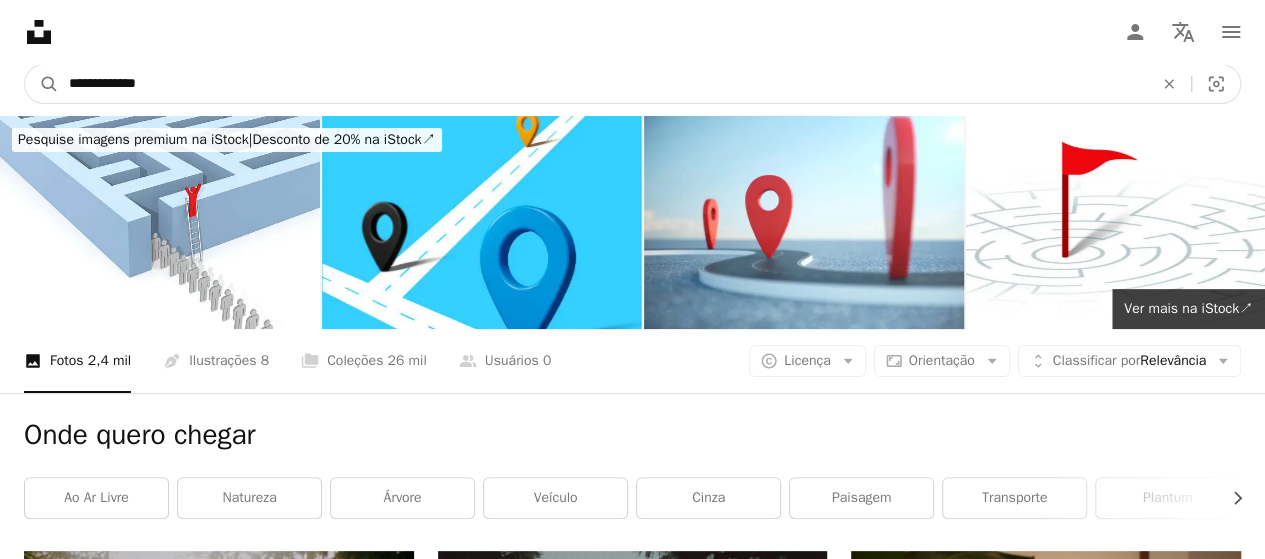 type on "**********" 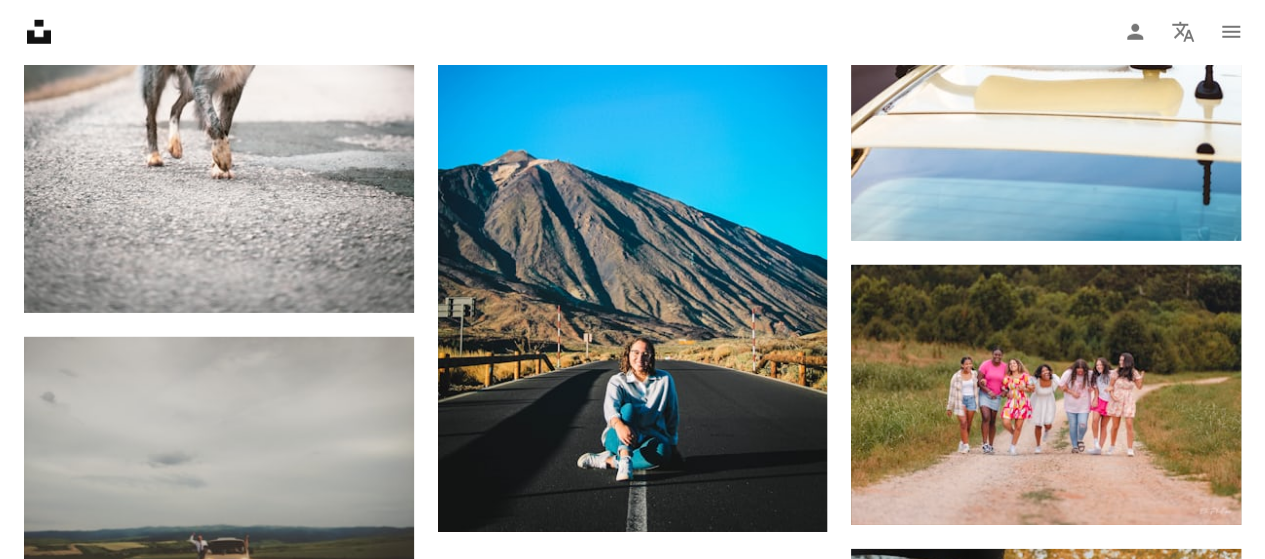 scroll, scrollTop: 2952, scrollLeft: 0, axis: vertical 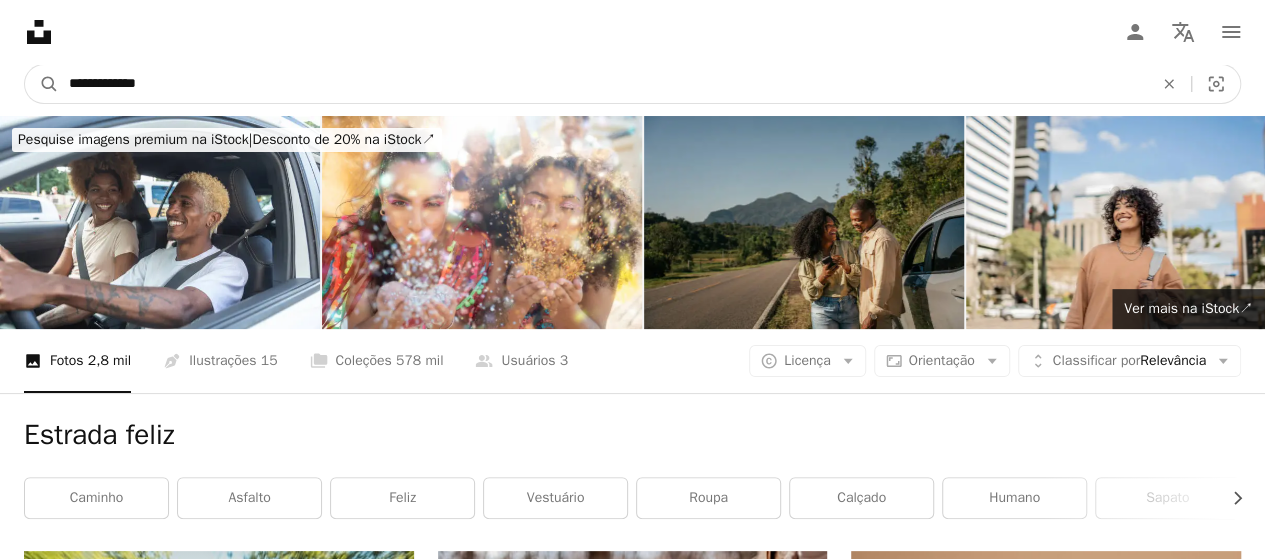 click on "**********" at bounding box center (603, 84) 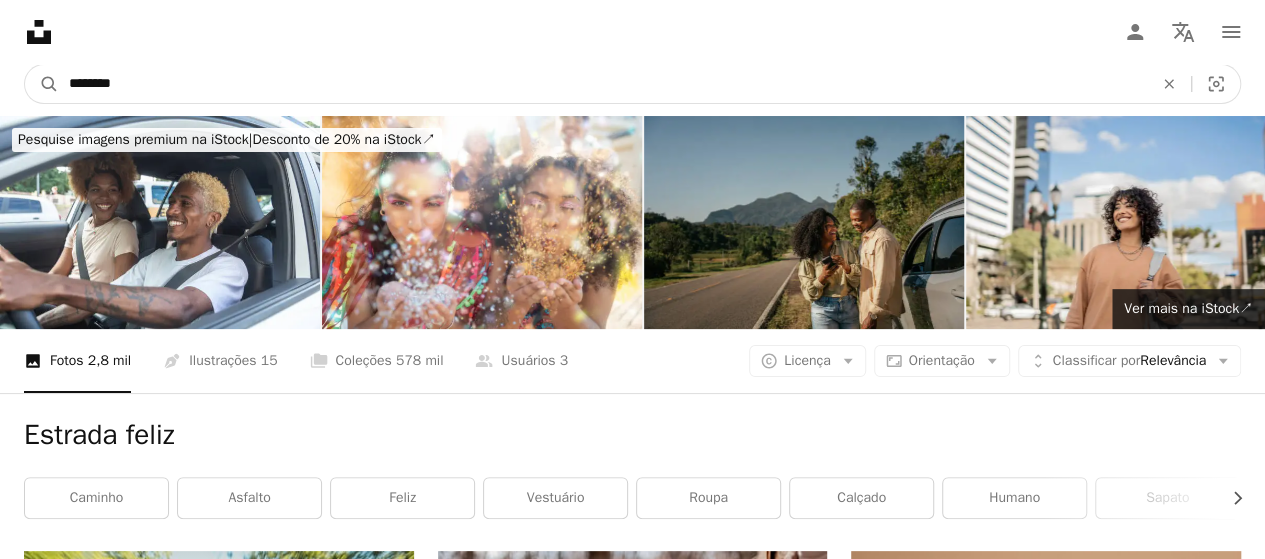 type on "********" 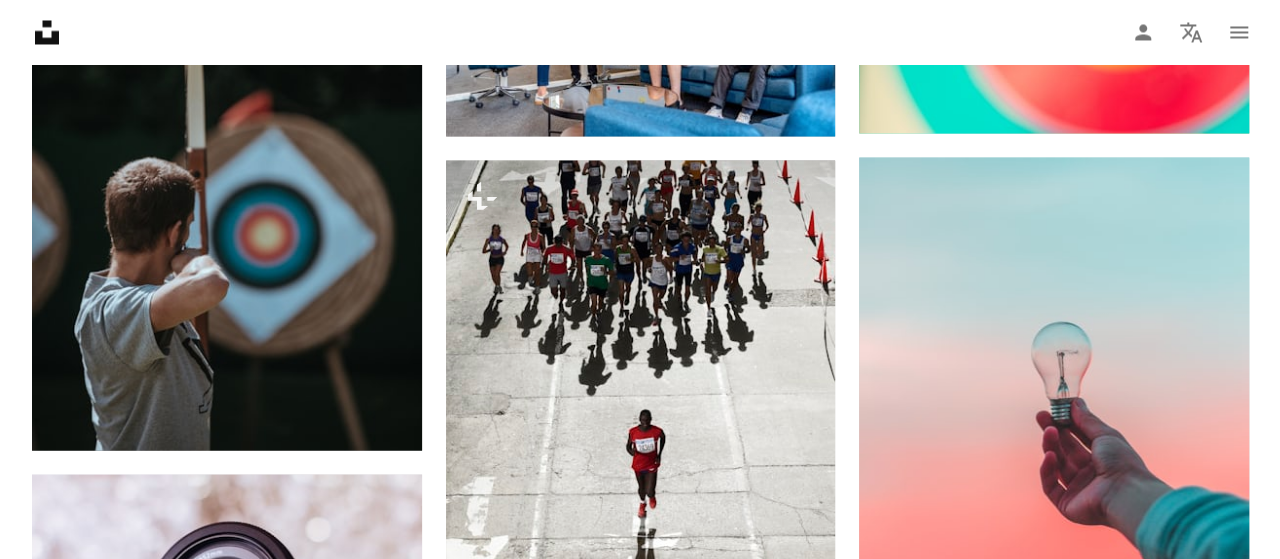 scroll, scrollTop: 1852, scrollLeft: 0, axis: vertical 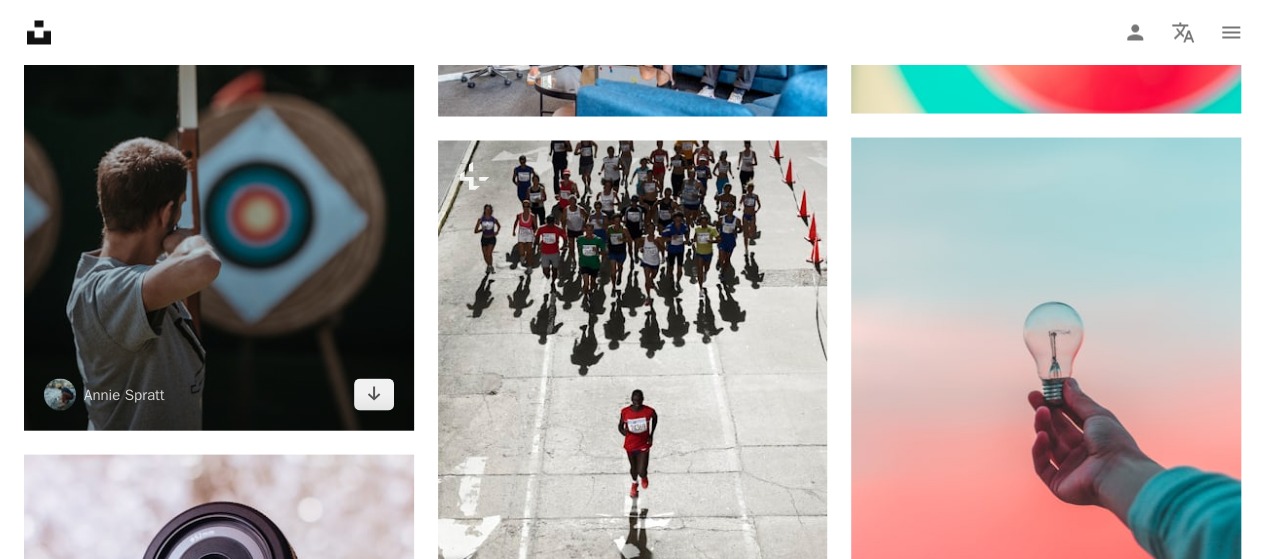 click at bounding box center (219, 137) 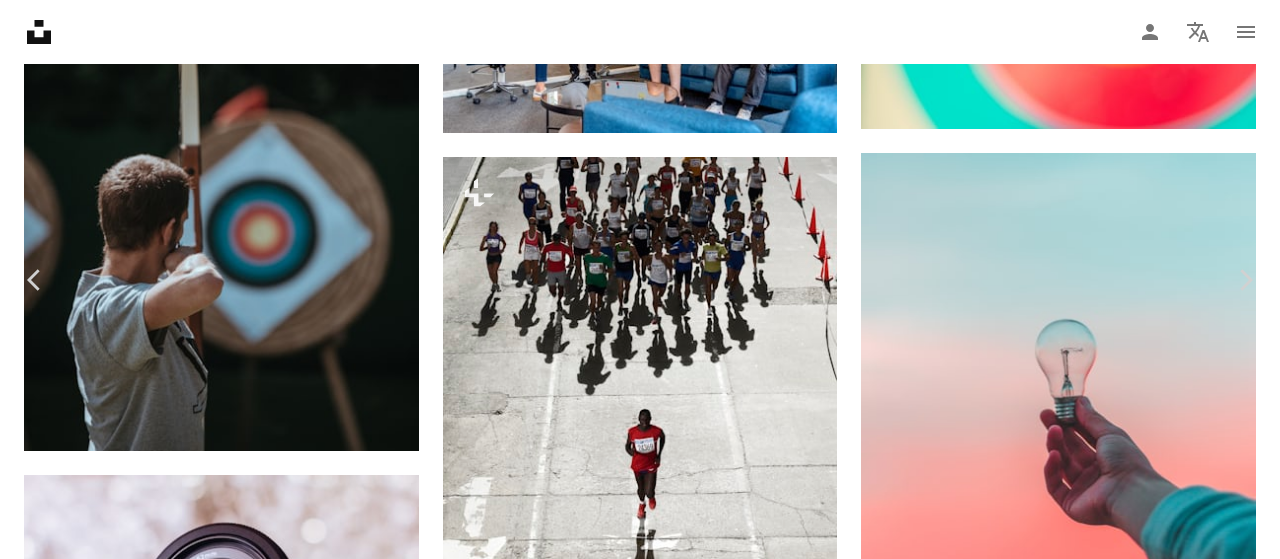 scroll, scrollTop: 390, scrollLeft: 0, axis: vertical 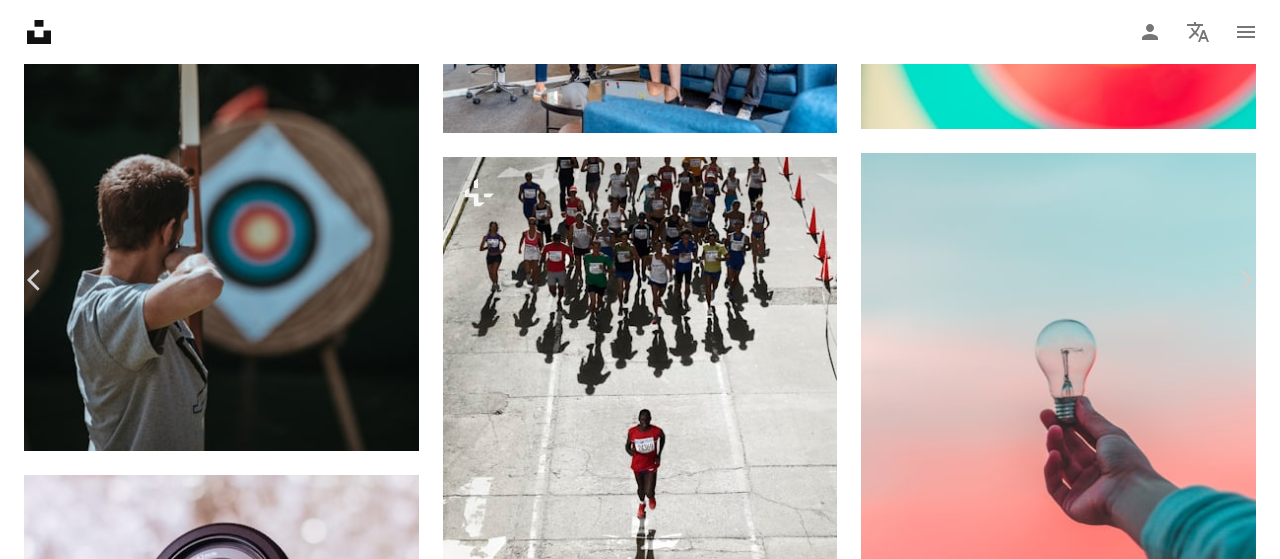 click at bounding box center (632, 14661) 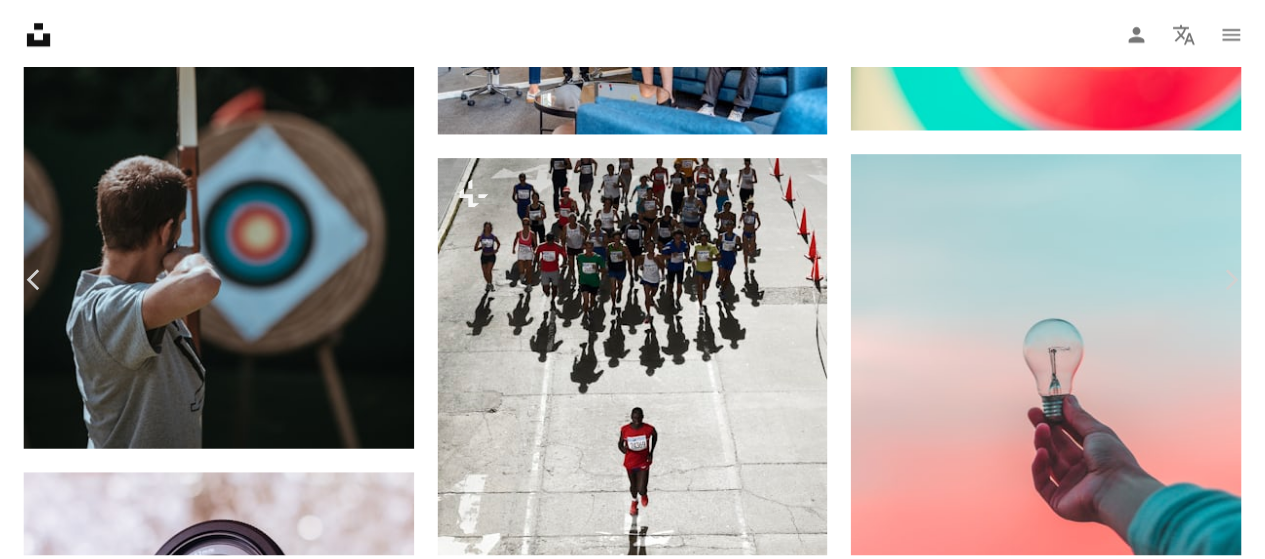 scroll, scrollTop: 0, scrollLeft: 0, axis: both 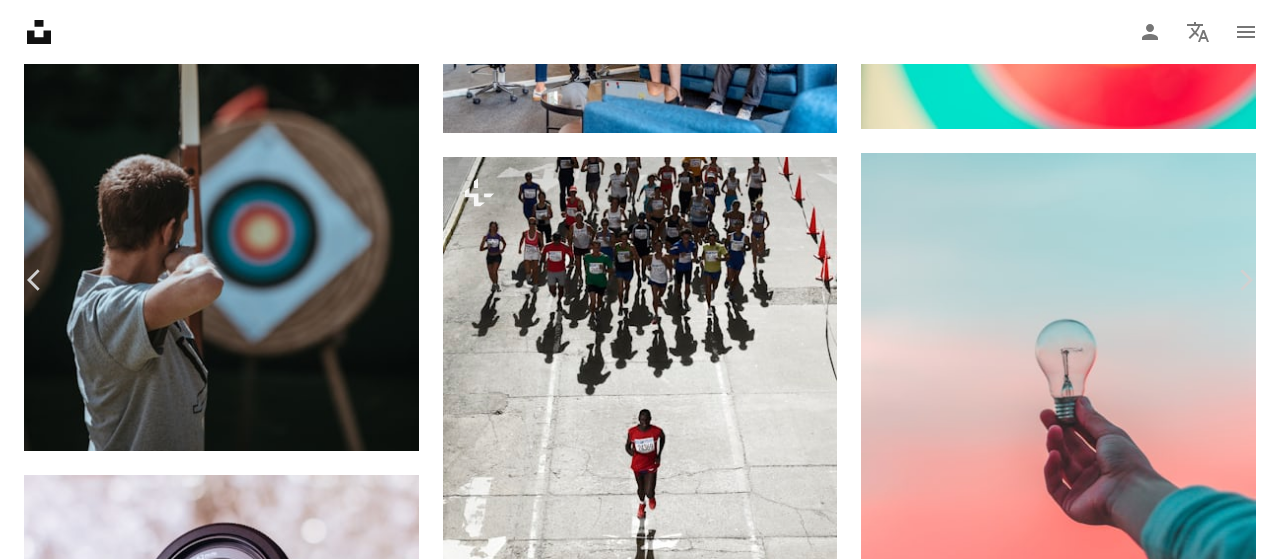 click on "An X shape Chevron left Chevron right [PERSON] [WEBSITE] A heart A plus sign Editar imagem   Plus sign for Unsplash+ Baixar gratuitamente Chevron down Zoom in Visualizações 4.337.148 Downloads 45.005 A forward-right arrow Compartilhar Info icon Informações More Actions Calendar outlined Publicada em  17 de [MONTH] de 2017 Camera NIKON CORPORATION, NIKON D4S Safety Uso gratuito sob a  Licença da Unsplash floresta alvo flecha arco mata tiro com arco humano povo Imagens Creative Commons Pesquise imagens premium relacionadas na iStock  |  Economize 20% com o código UNSPLASH20 Ver mais na iStock  ↗ Imagens relacionadas A heart A plus sign [PERSON] Arrow pointing down A heart A plus sign [PERSON] Disponível para contratação A checkmark inside of a circle Arrow pointing down Plus sign for Unsplash+ A heart A plus sign [PERSON] Para  Unsplash+ A lock   Baixar A heart A plus sign [PERSON] Arrow pointing down A heart A plus sign [PERSON] Arrow pointing down Plus sign for Unsplash+" at bounding box center (640, 14689) 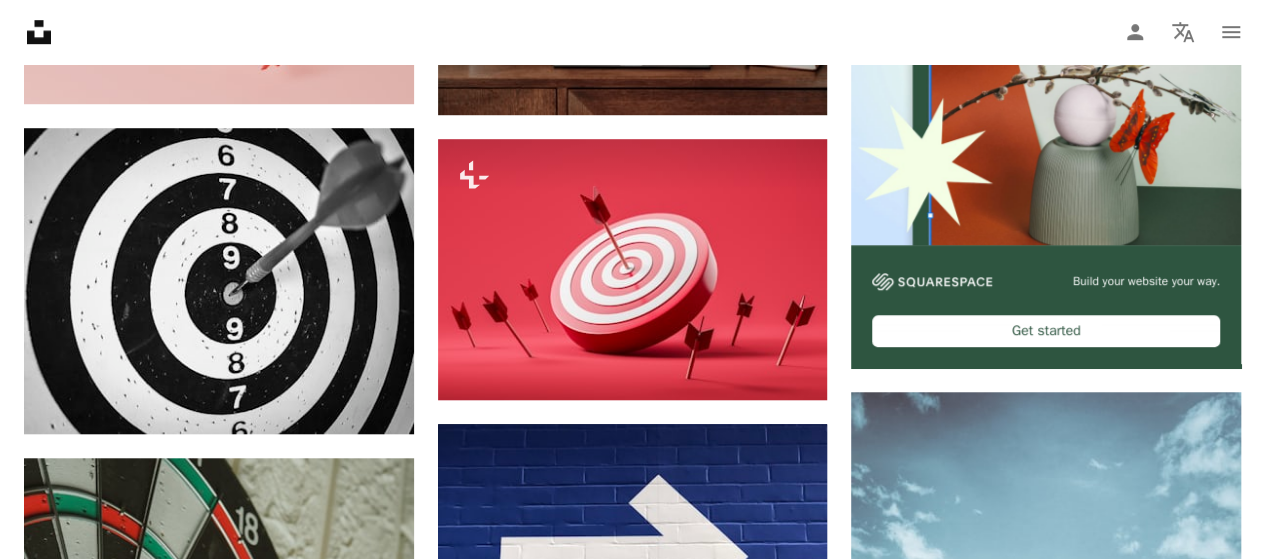 scroll, scrollTop: 0, scrollLeft: 0, axis: both 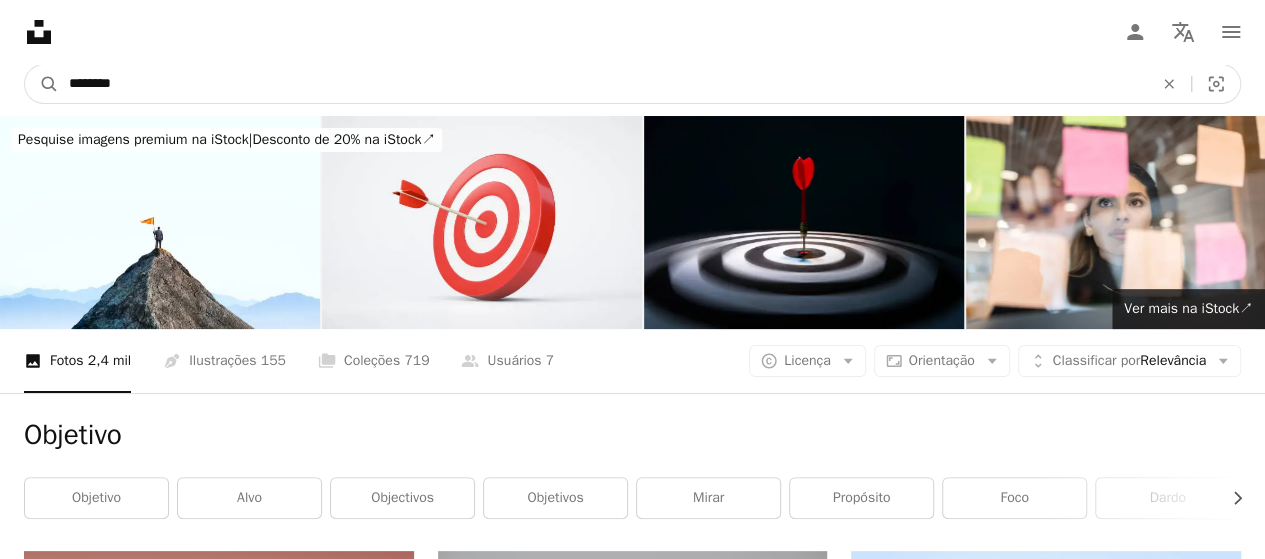 drag, startPoint x: 166, startPoint y: 81, endPoint x: 0, endPoint y: 100, distance: 167.08382 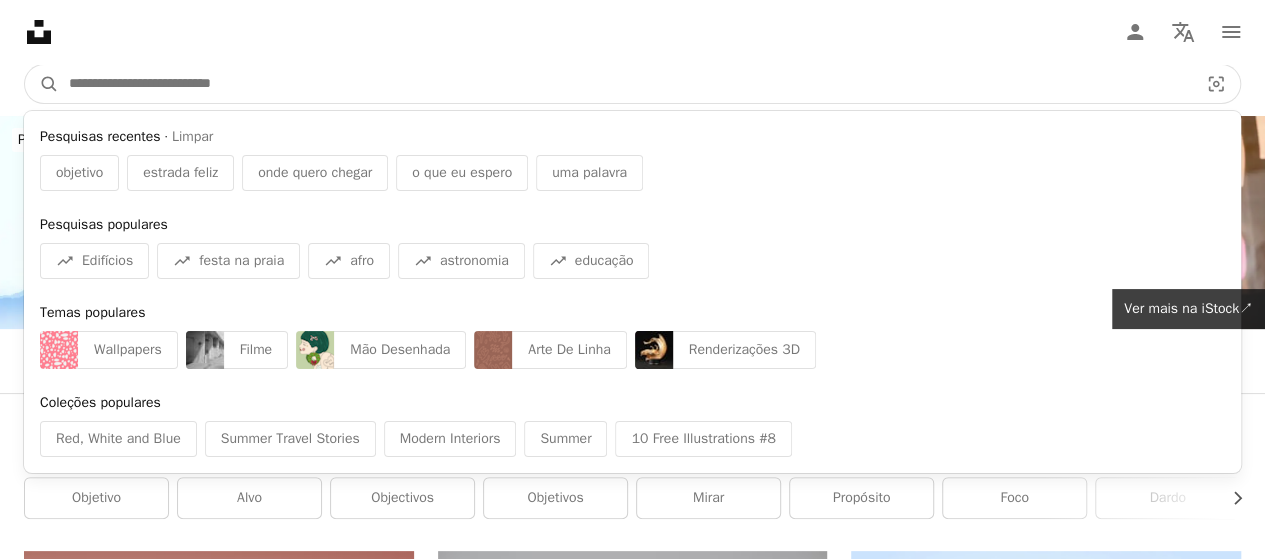 type 